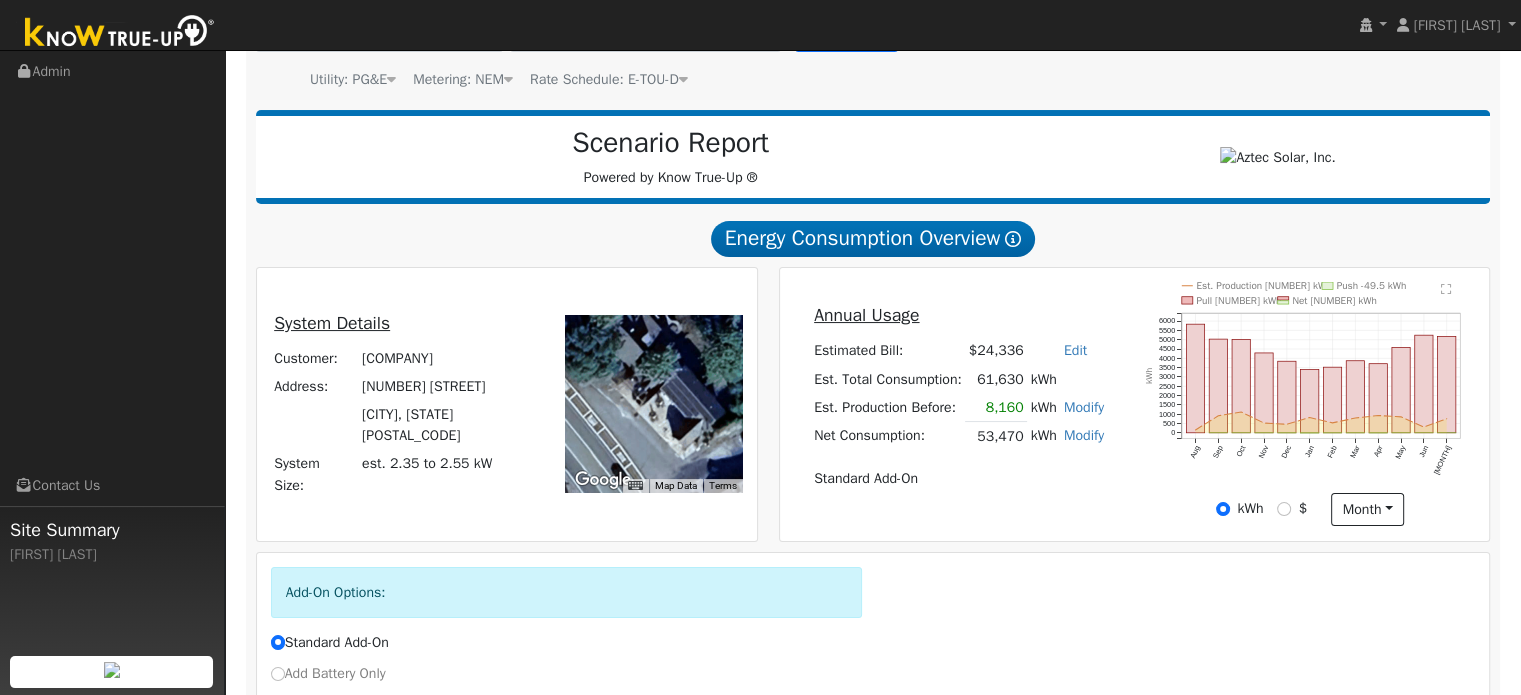 scroll, scrollTop: 200, scrollLeft: 0, axis: vertical 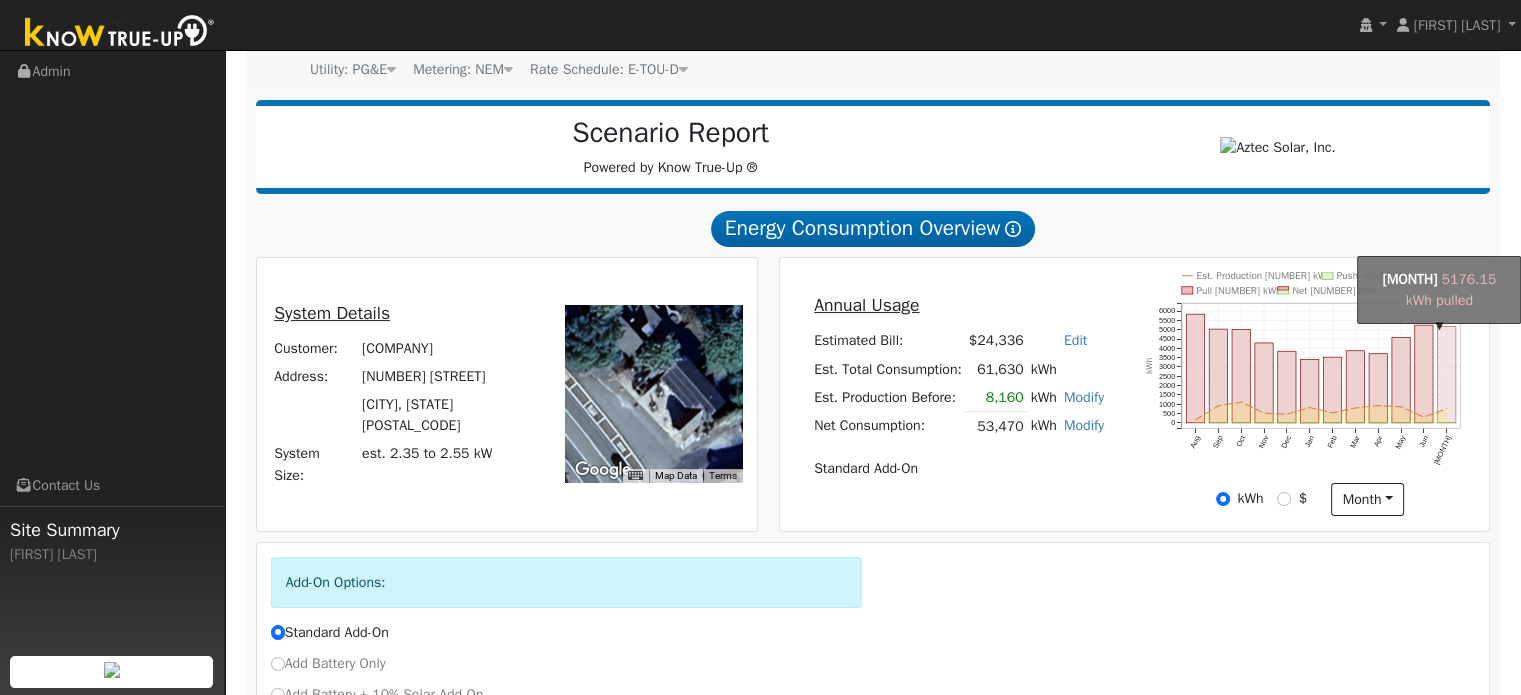 click on "onclick=""" 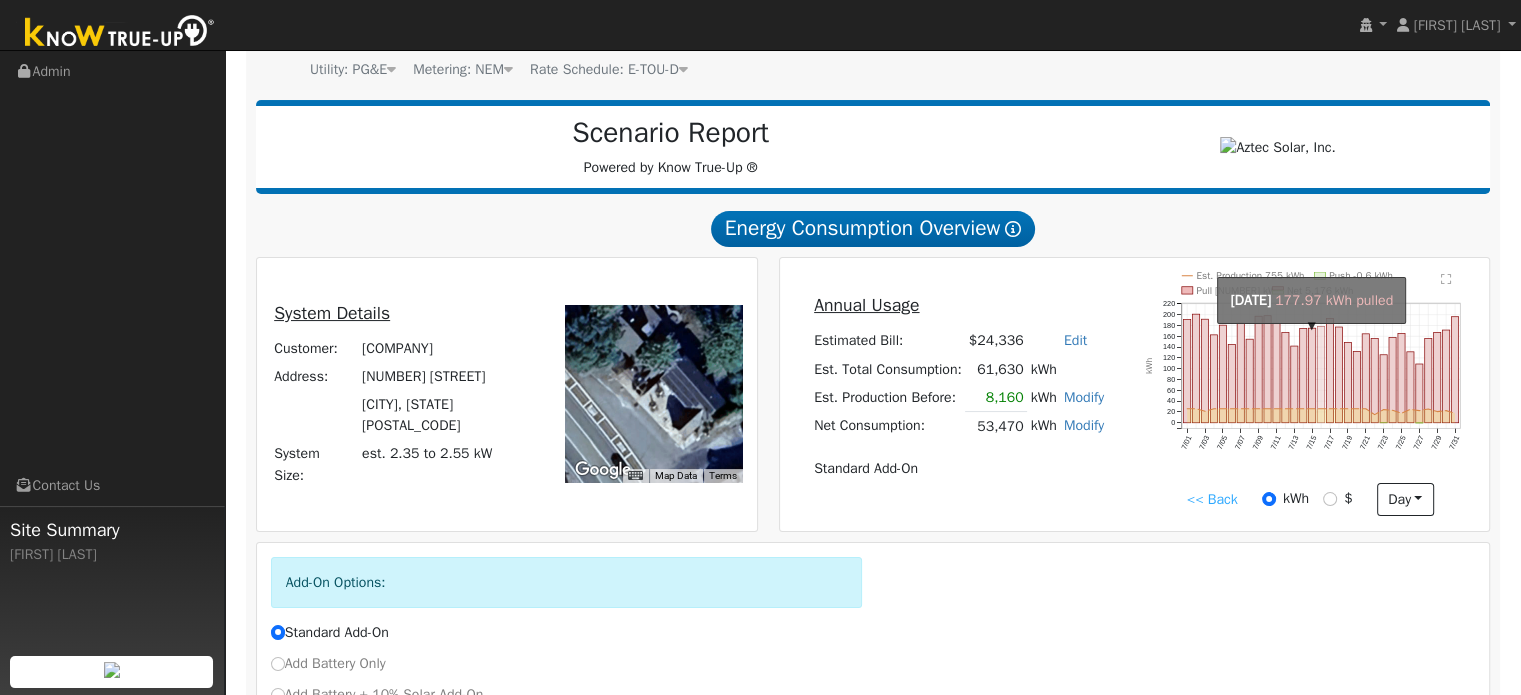click on "onclick=""" 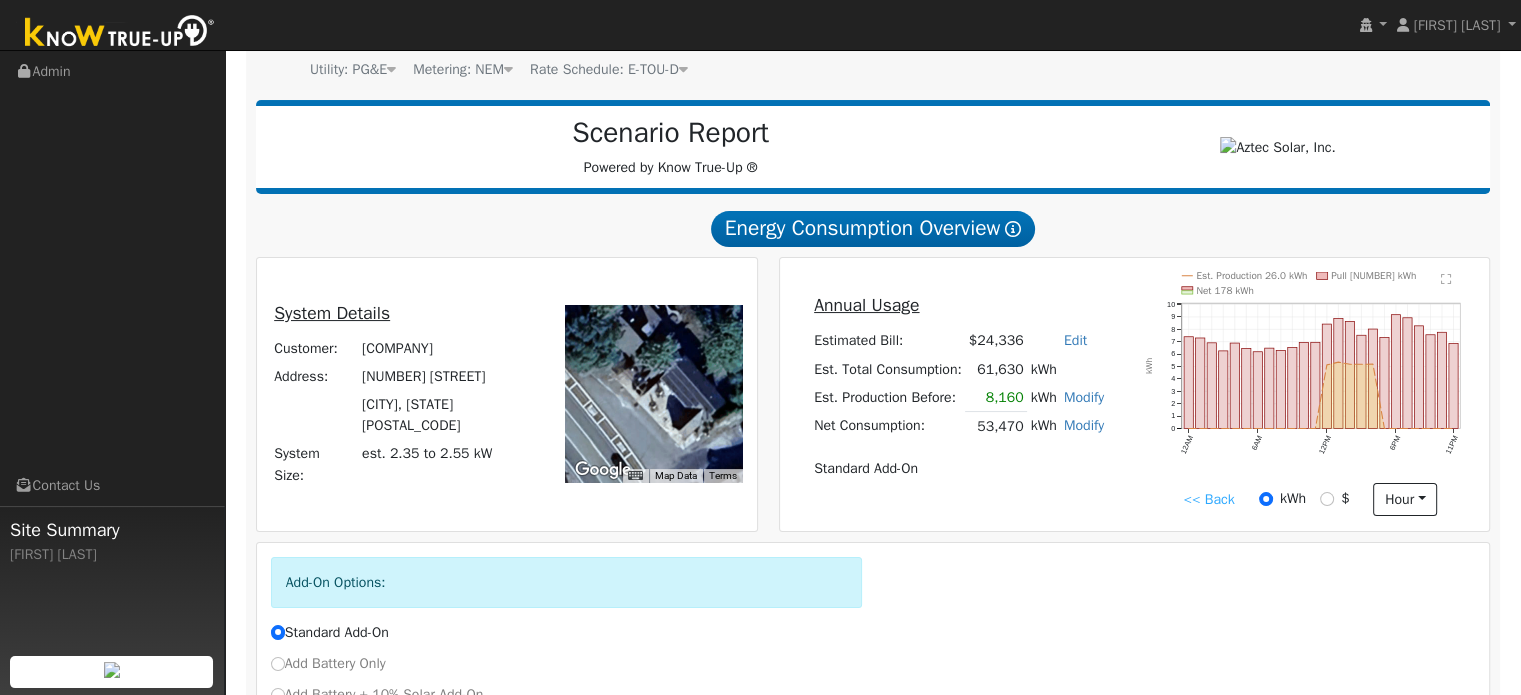 click on "<< Back" at bounding box center (1208, 499) 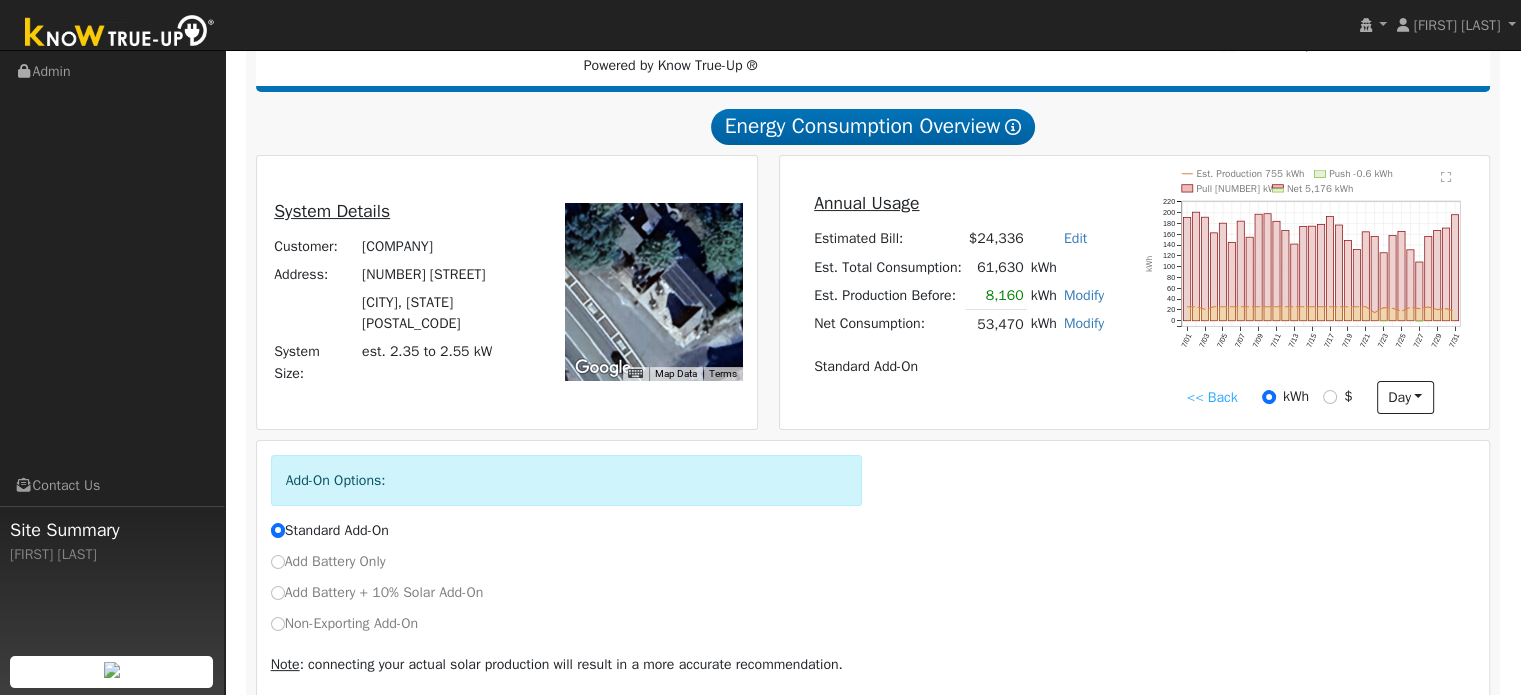 scroll, scrollTop: 385, scrollLeft: 0, axis: vertical 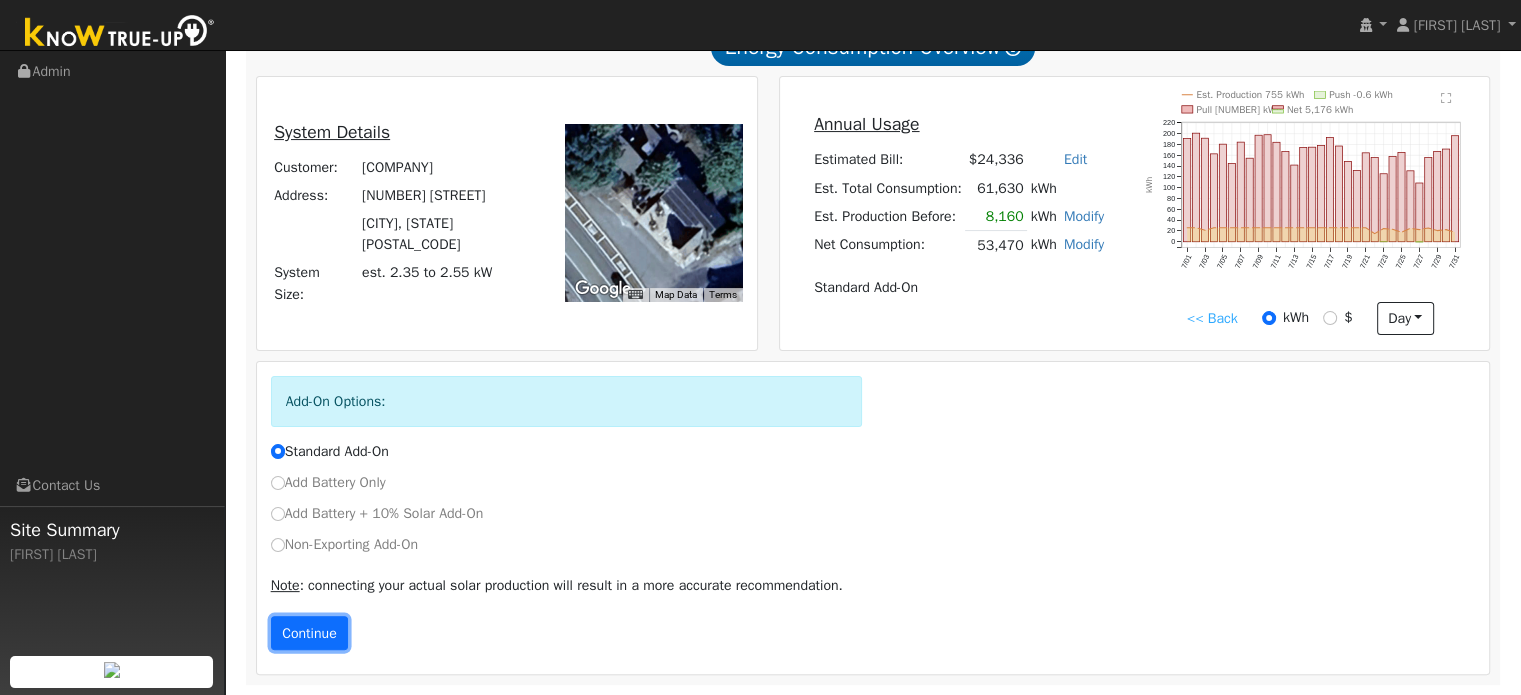 click on "Continue" at bounding box center (310, 633) 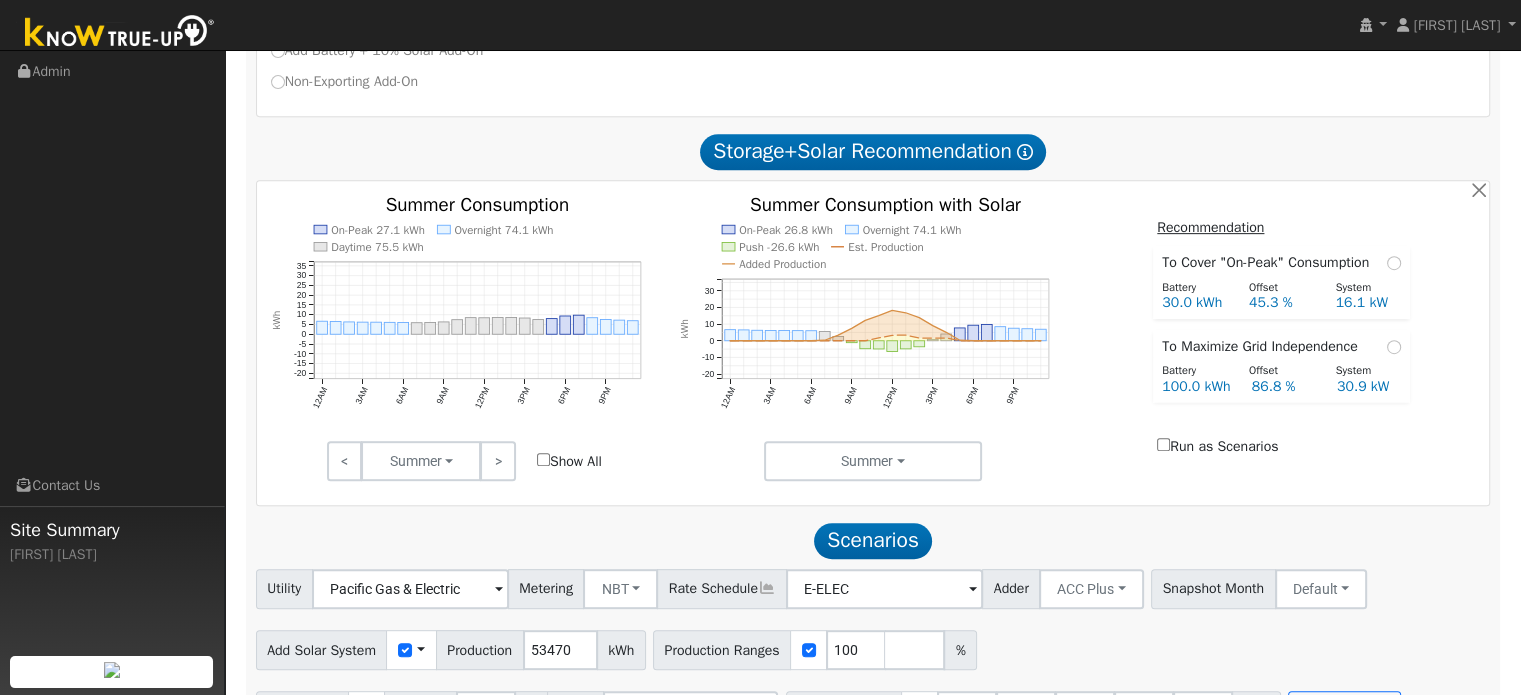 scroll, scrollTop: 864, scrollLeft: 0, axis: vertical 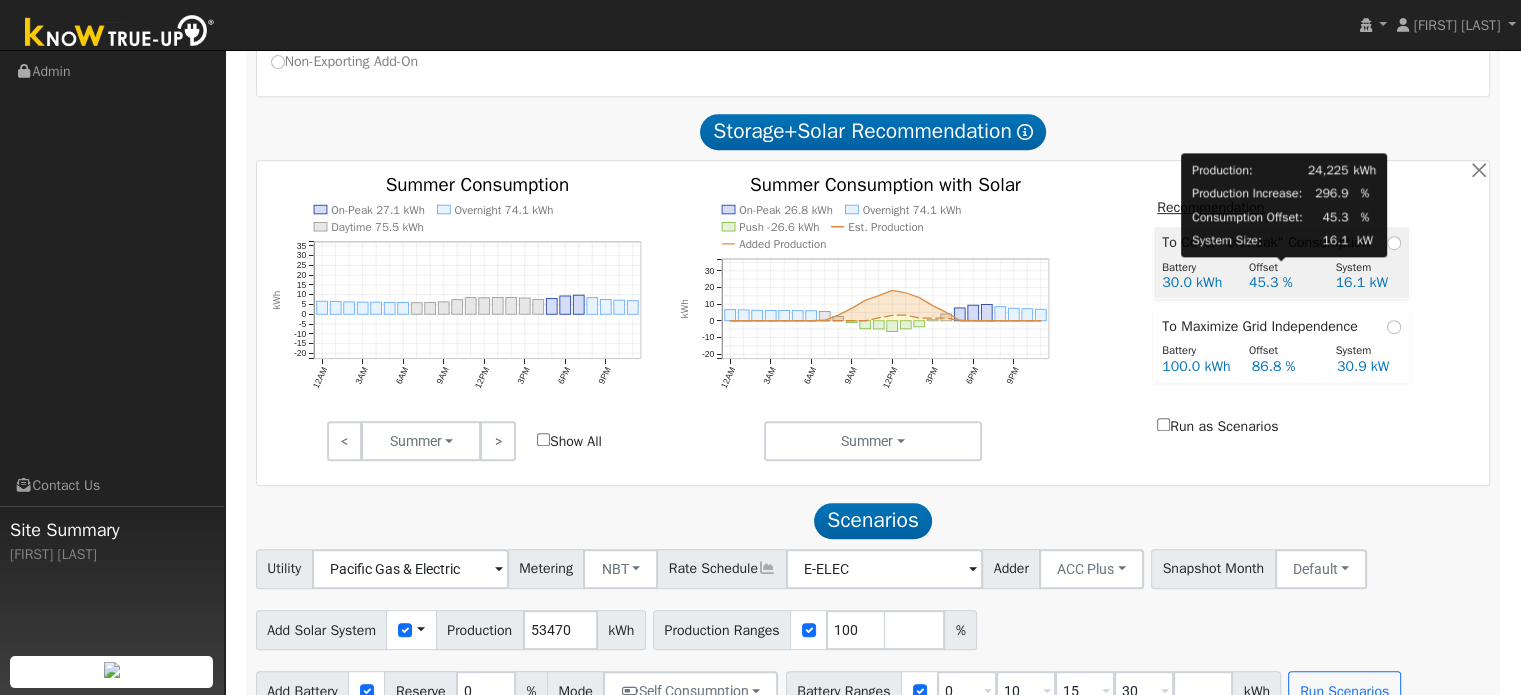 click on "Offset" at bounding box center (1281, 267) 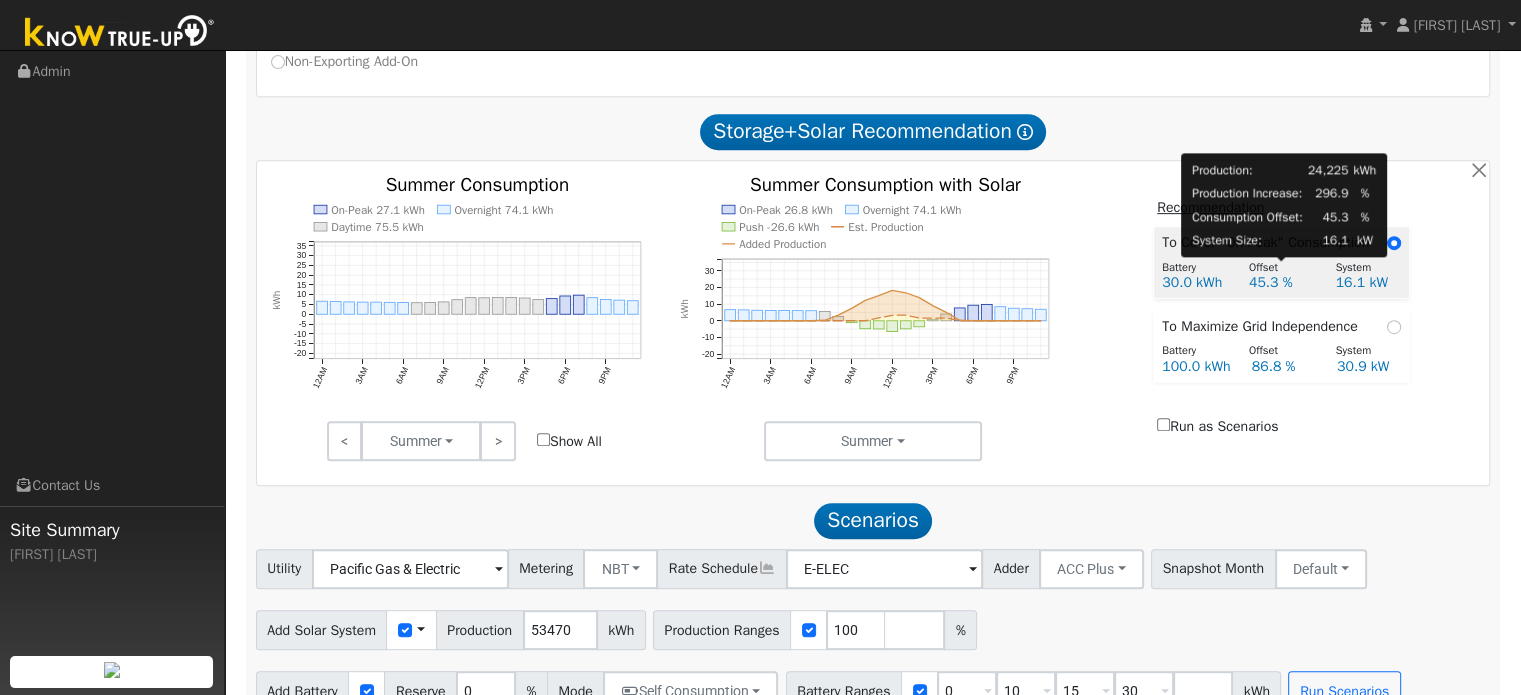 radio on "true" 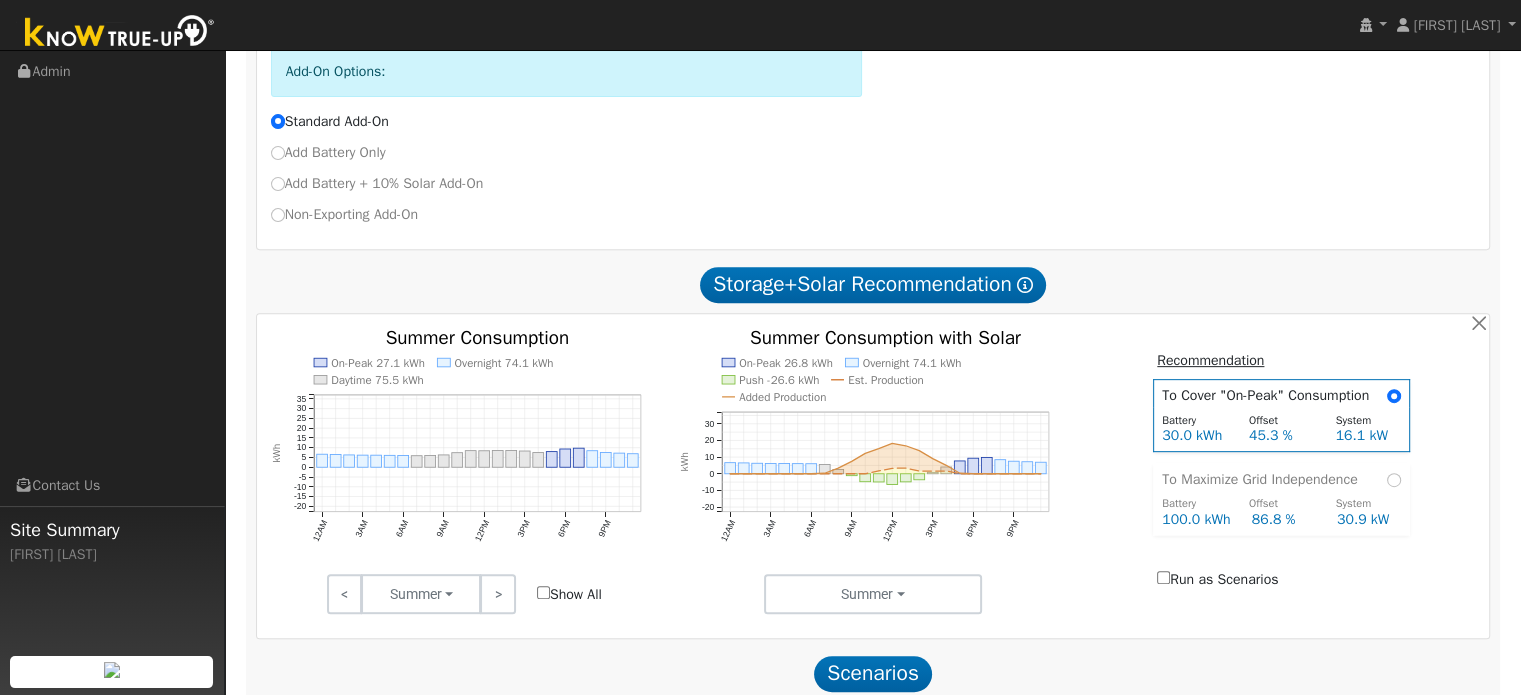 scroll, scrollTop: 904, scrollLeft: 0, axis: vertical 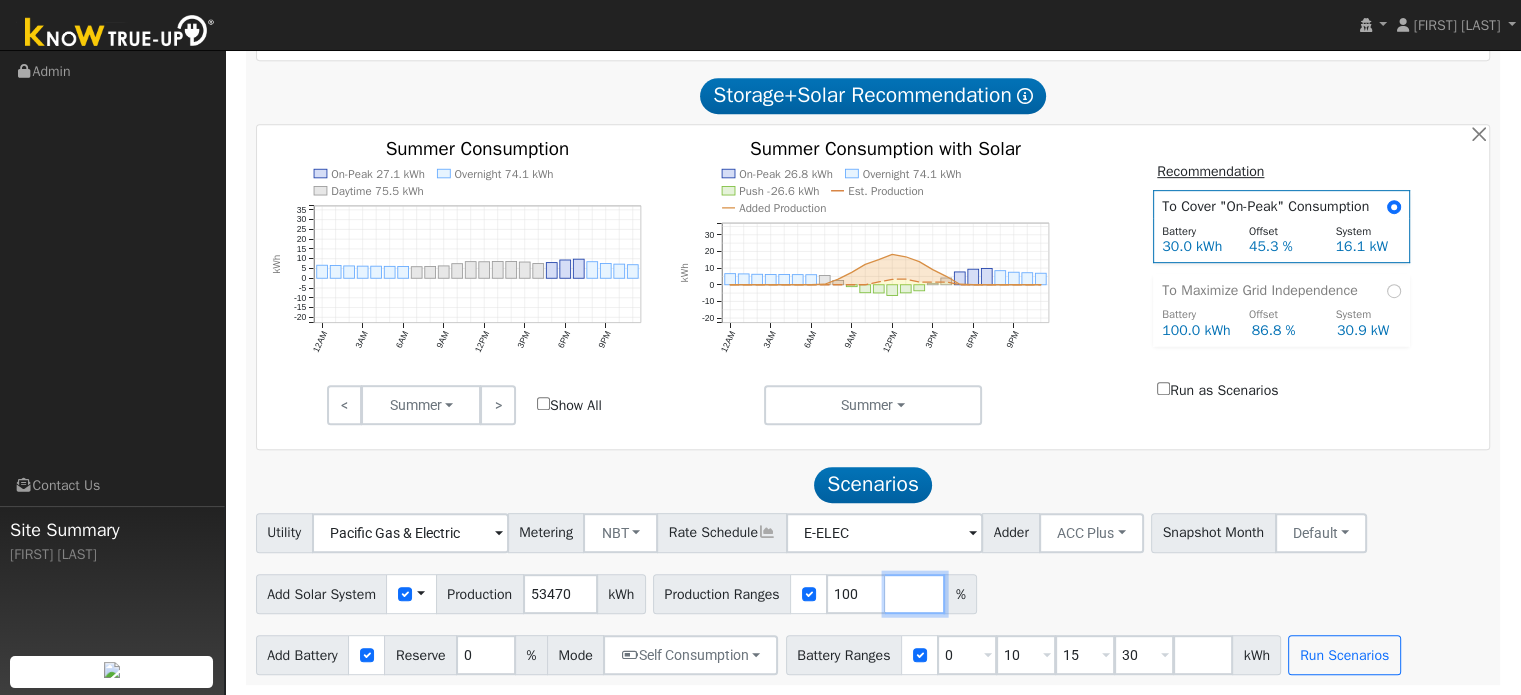 click at bounding box center (915, 594) 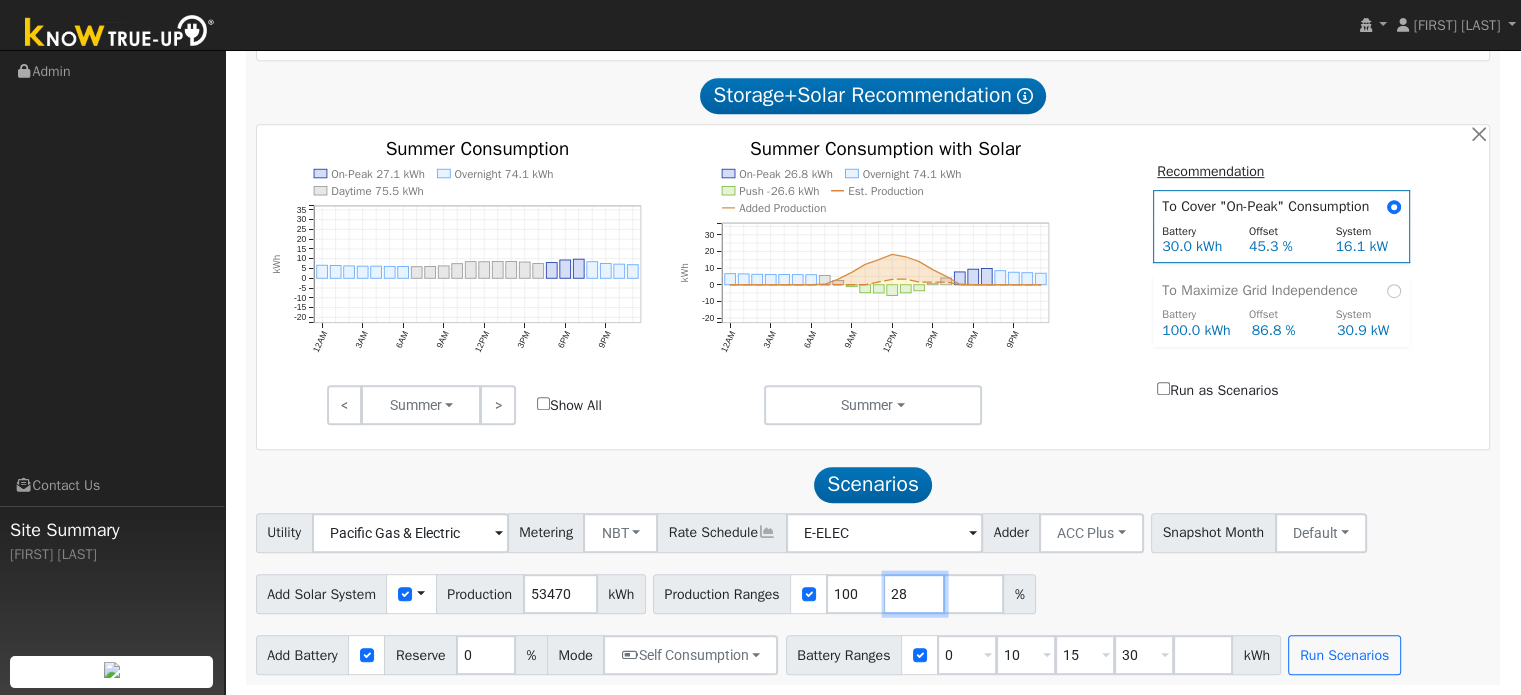 type on "28" 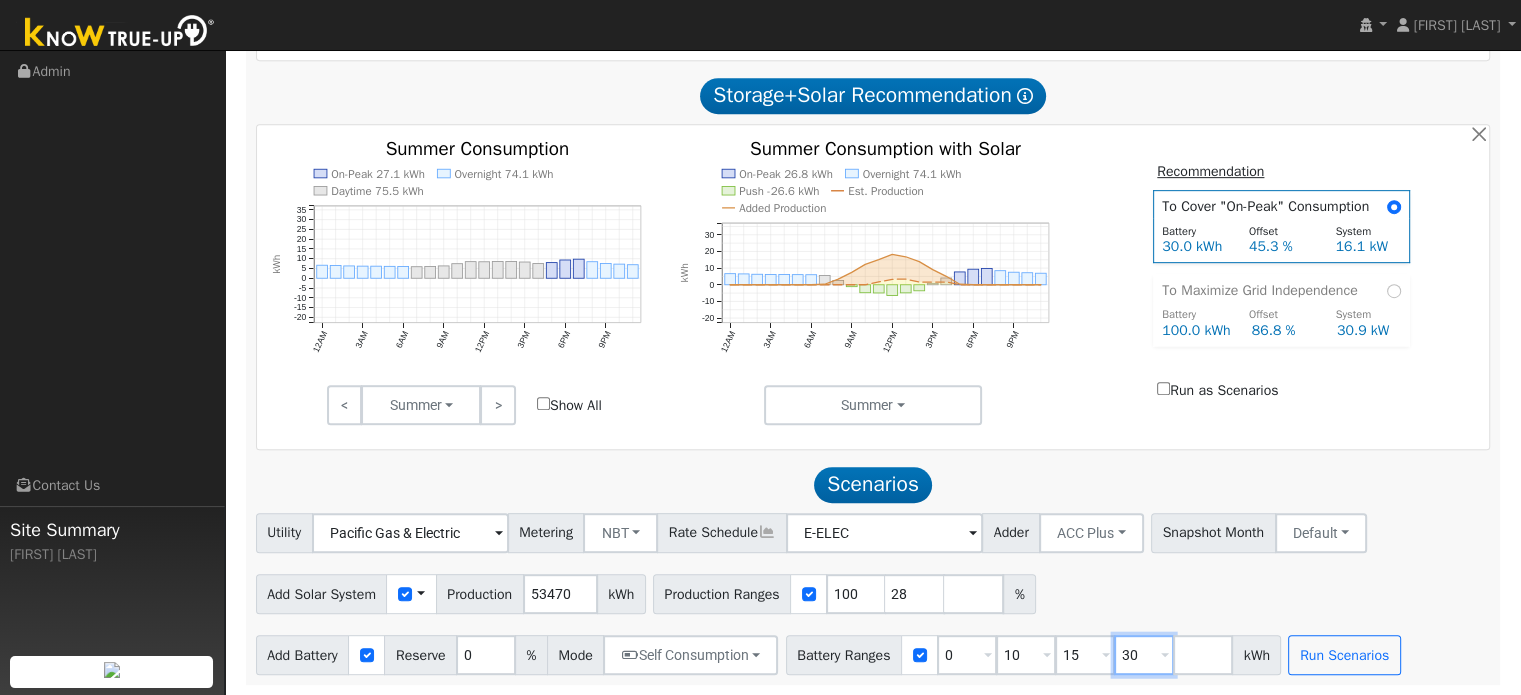 type on "28" 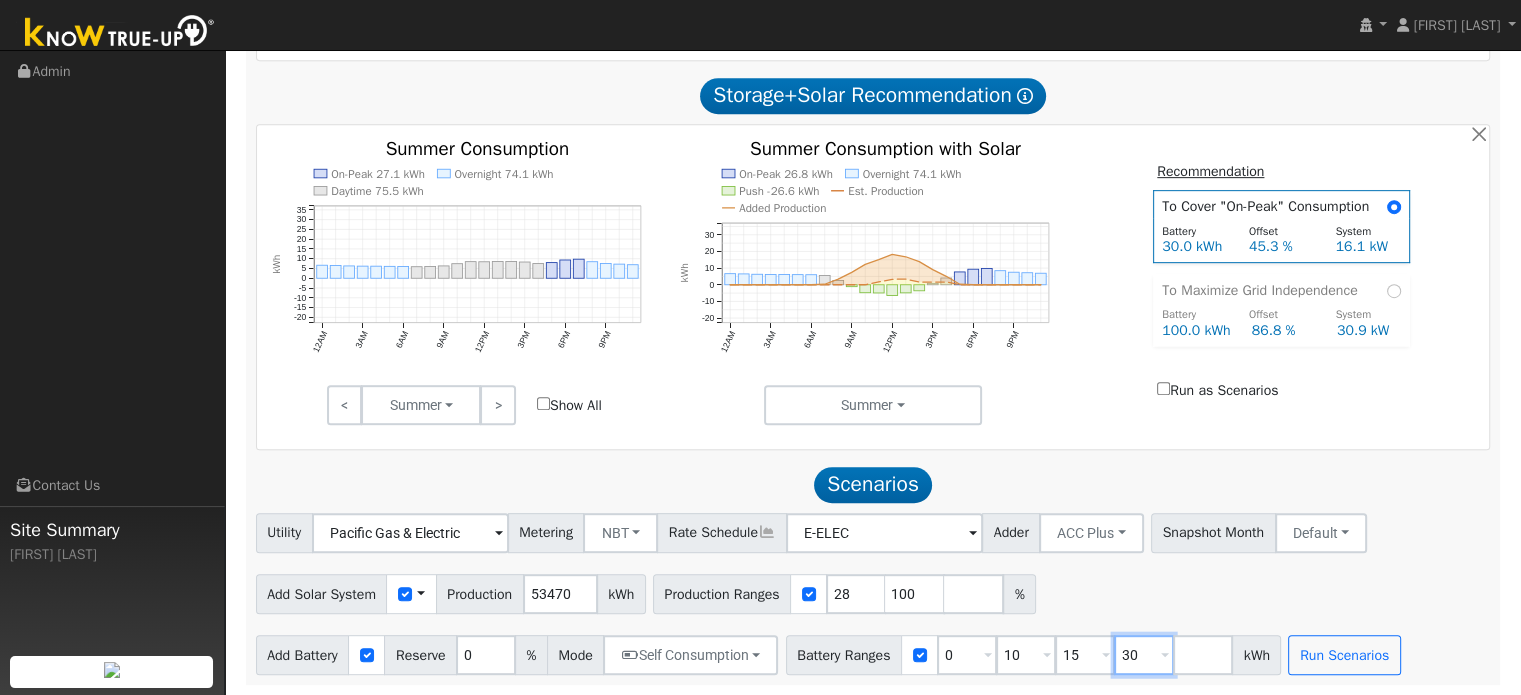 click on "30" at bounding box center [1144, 655] 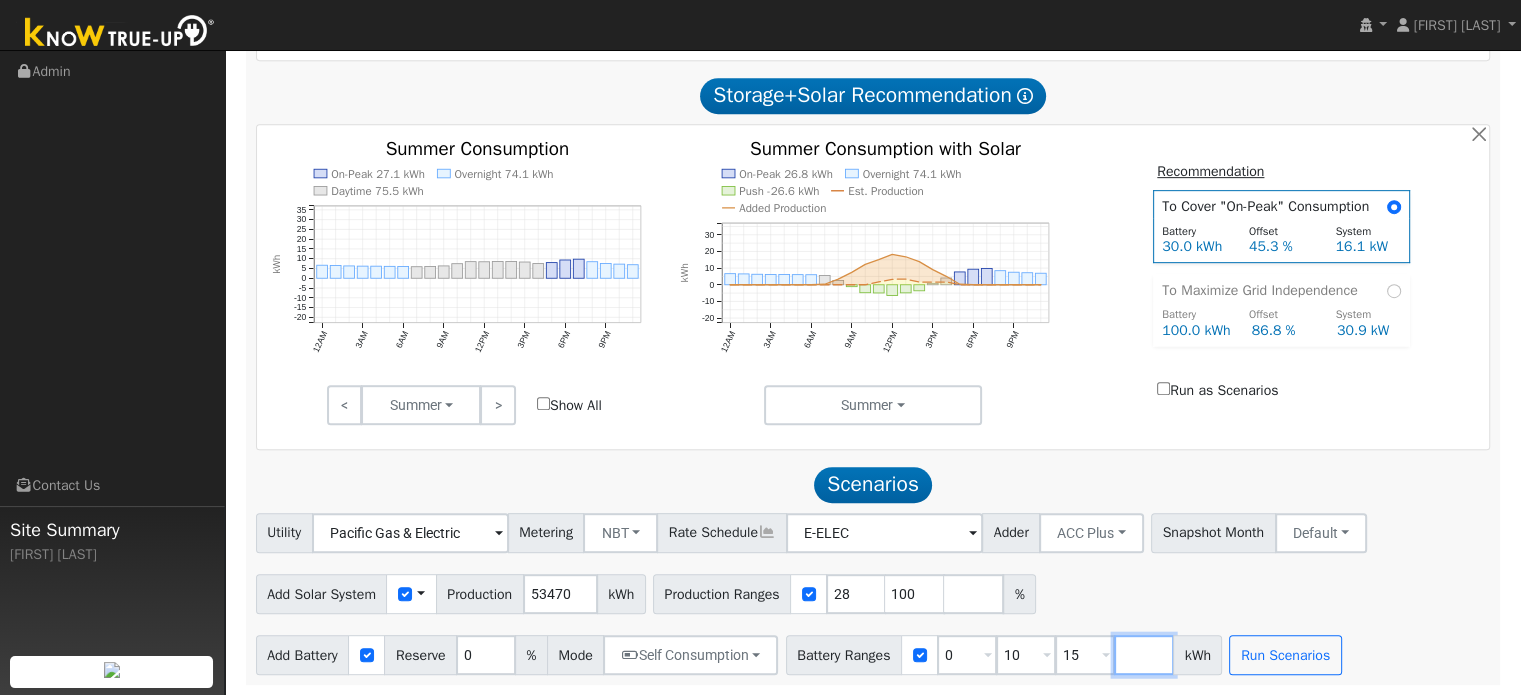 type 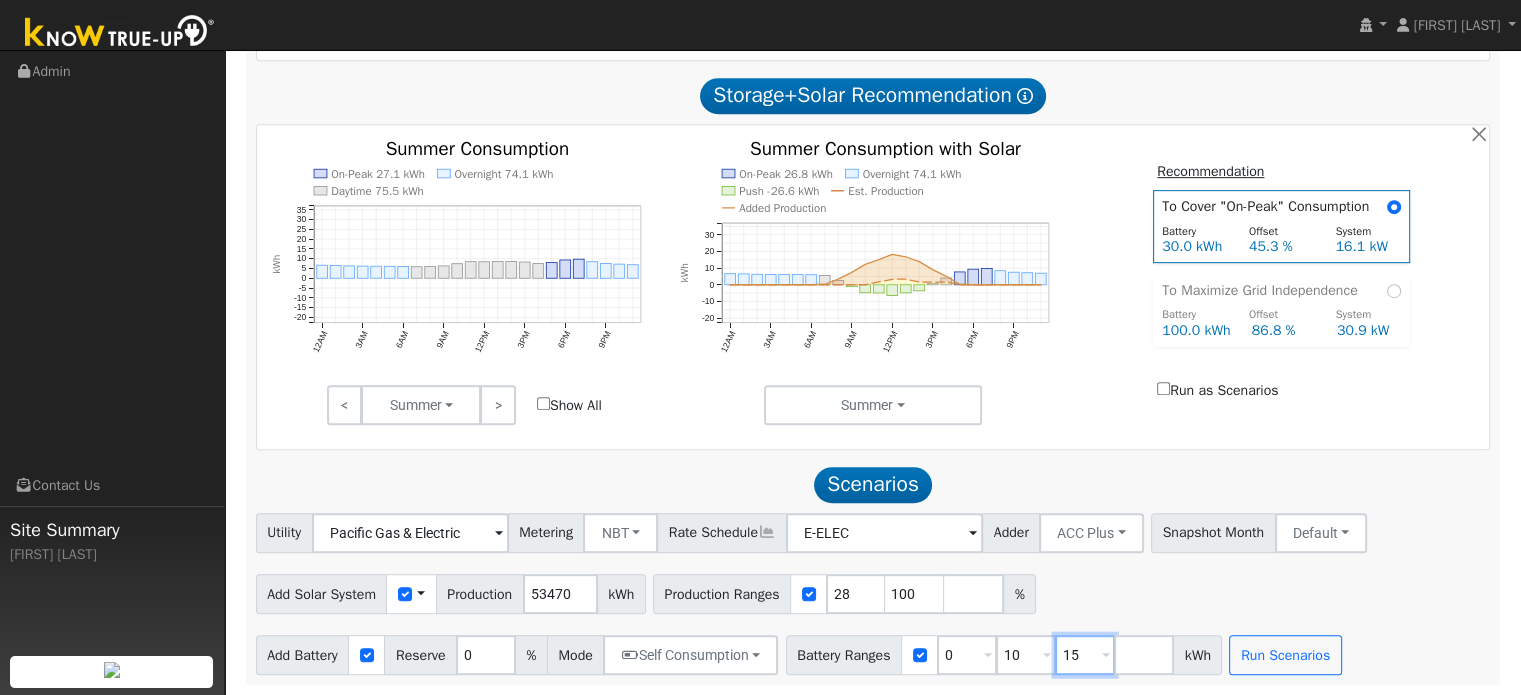 click on "15" at bounding box center (1085, 655) 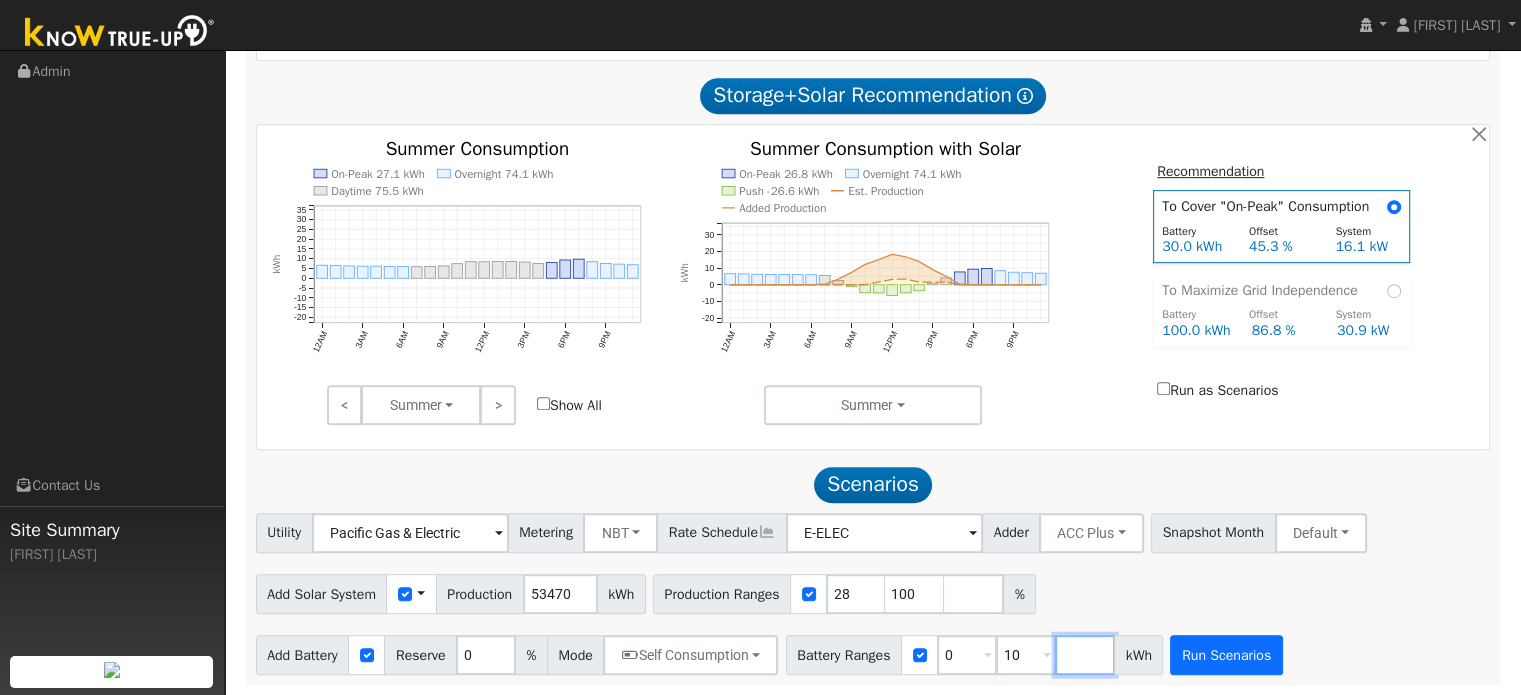 type 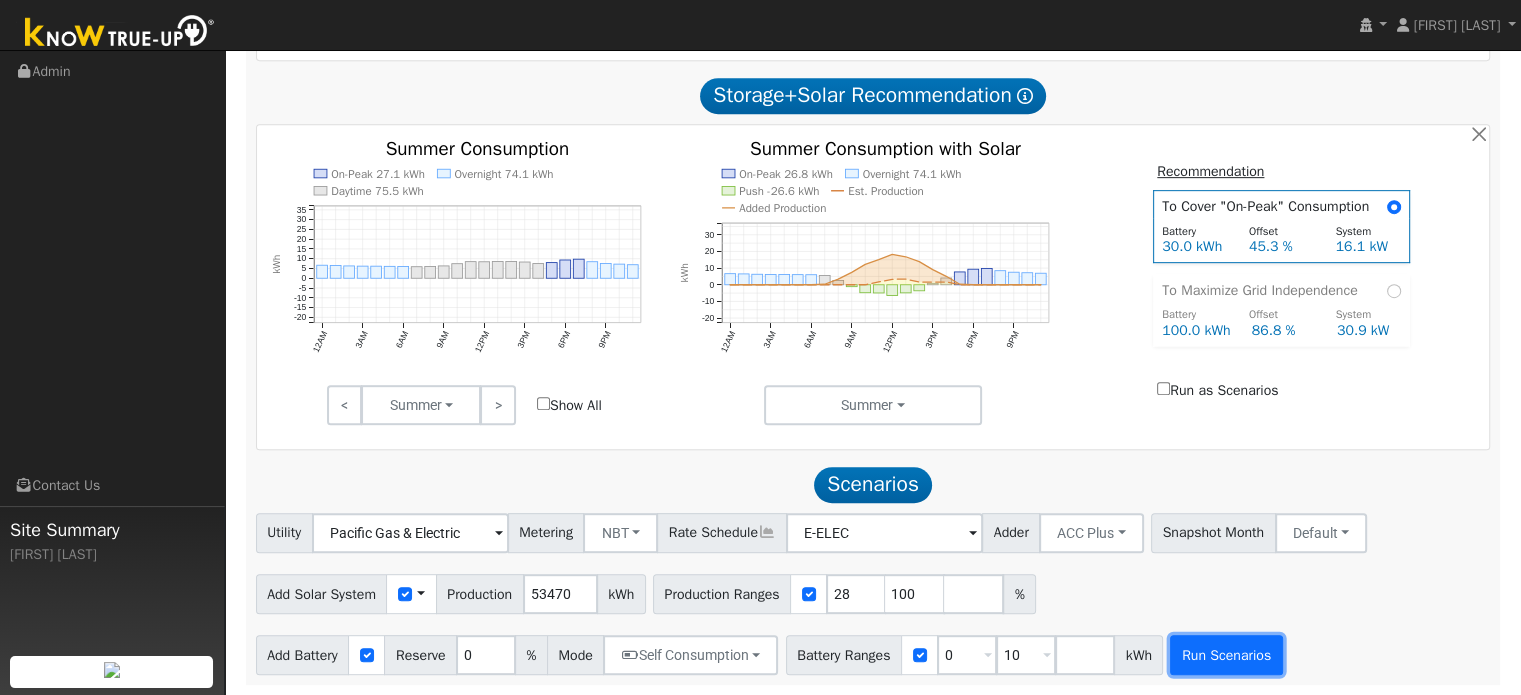 click on "Run Scenarios" at bounding box center (1226, 655) 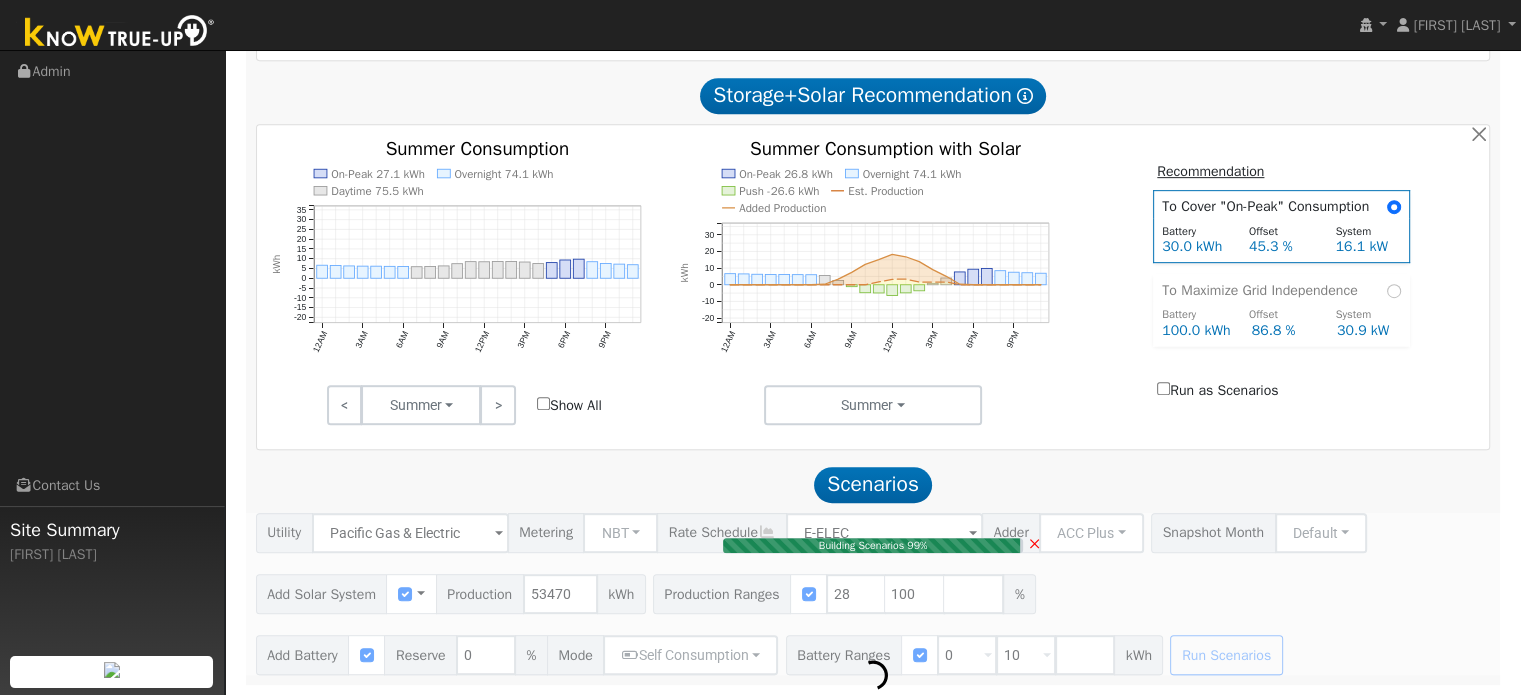 type on "10.0" 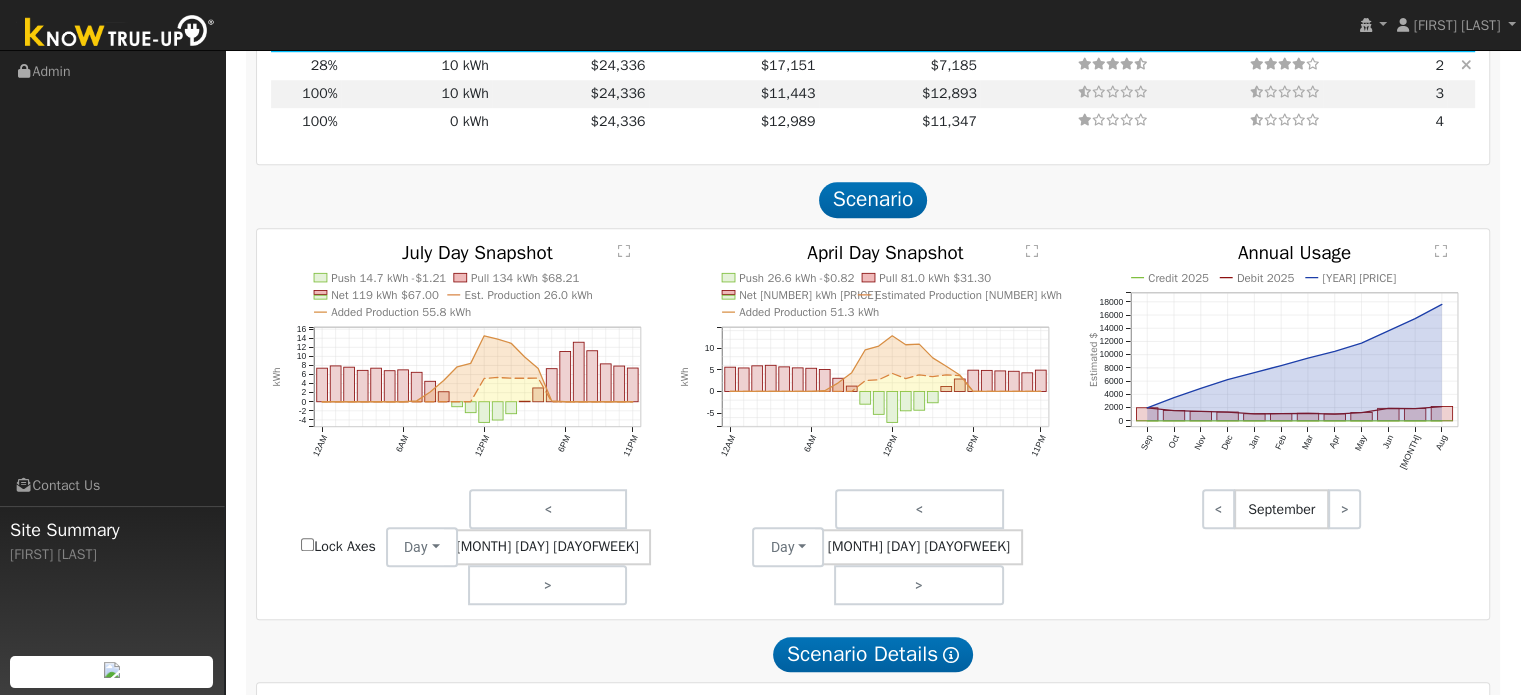 scroll, scrollTop: 1309, scrollLeft: 0, axis: vertical 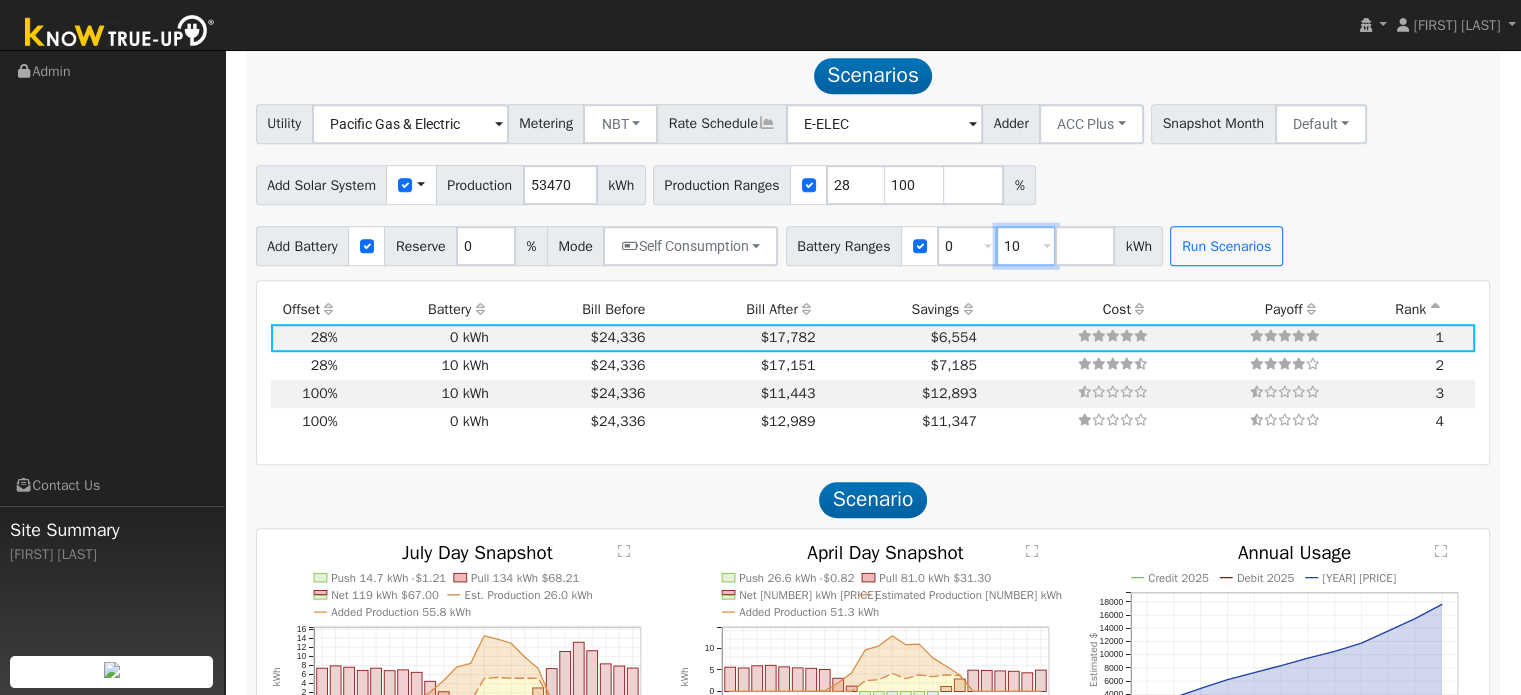drag, startPoint x: 1027, startPoint y: 248, endPoint x: 1004, endPoint y: 253, distance: 23.537205 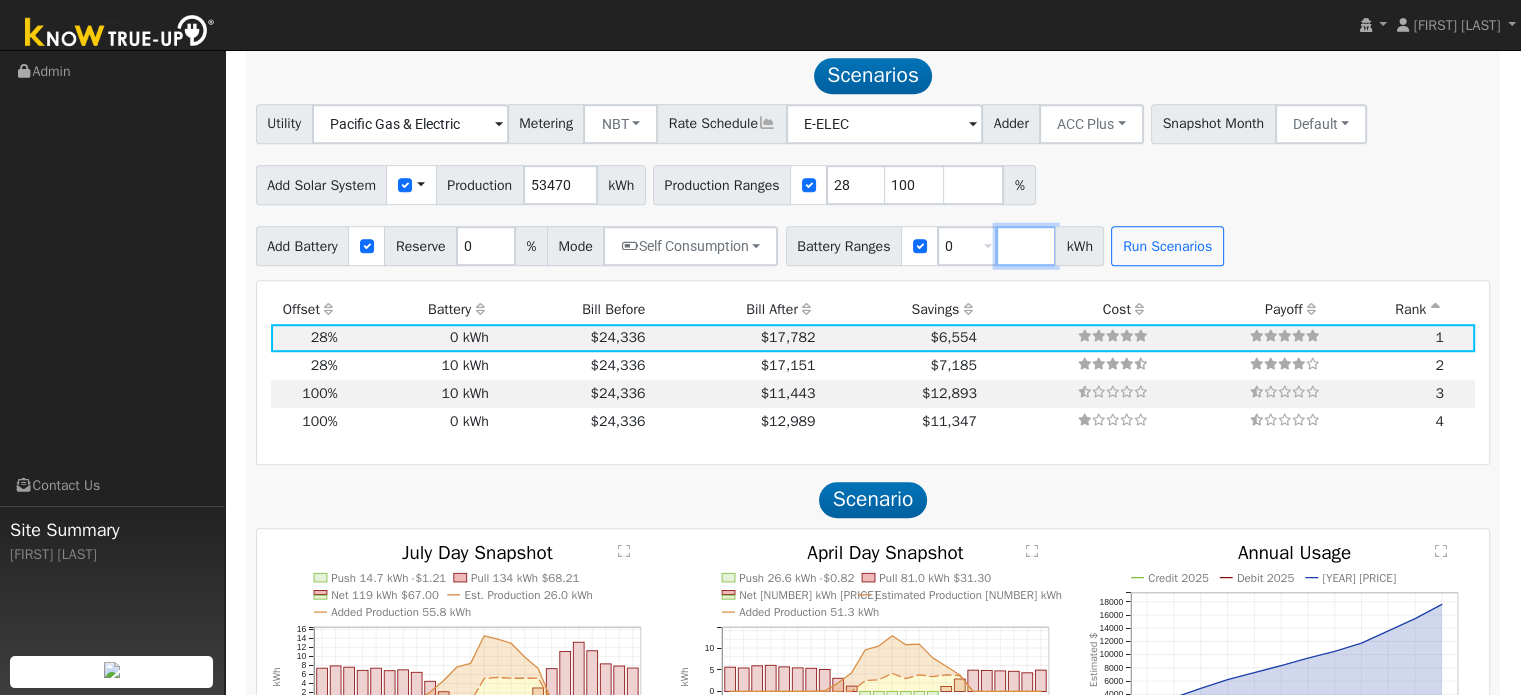 type 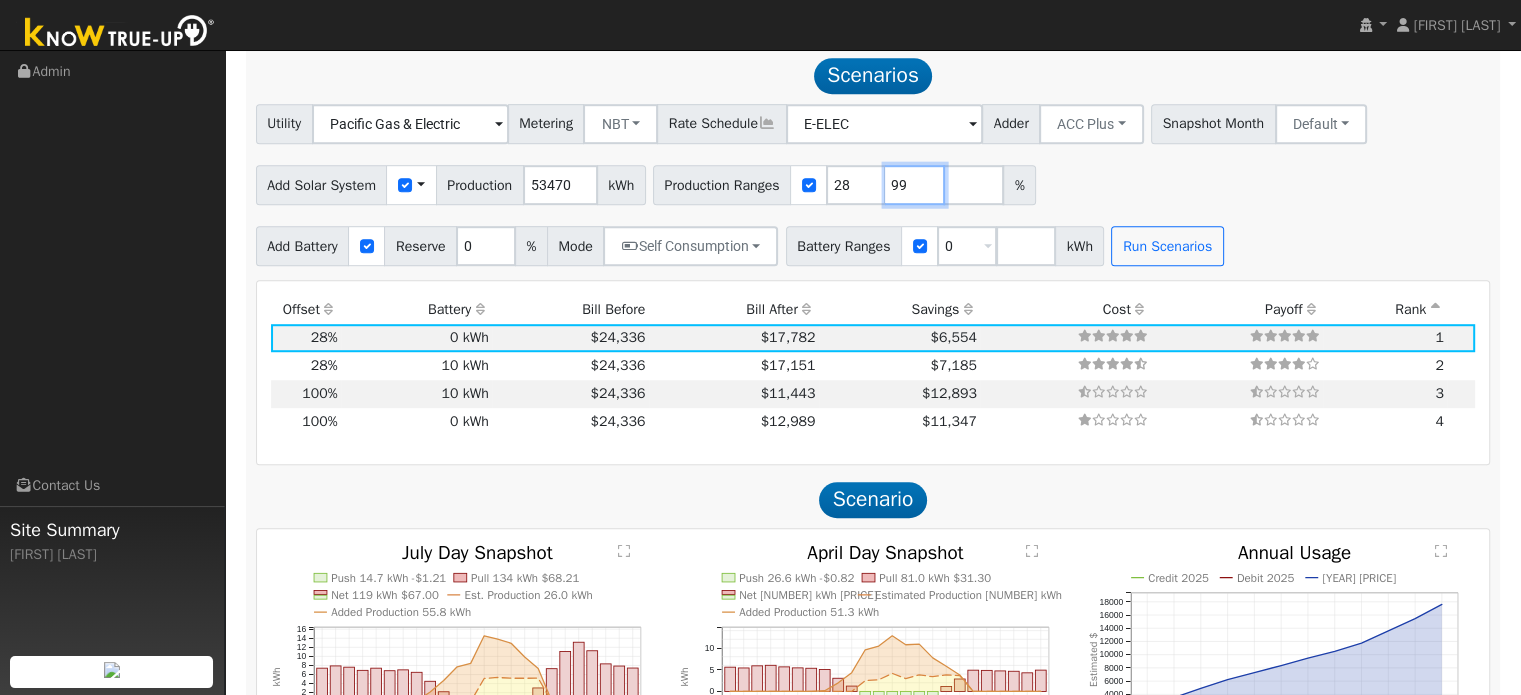 click on "99" at bounding box center (915, 185) 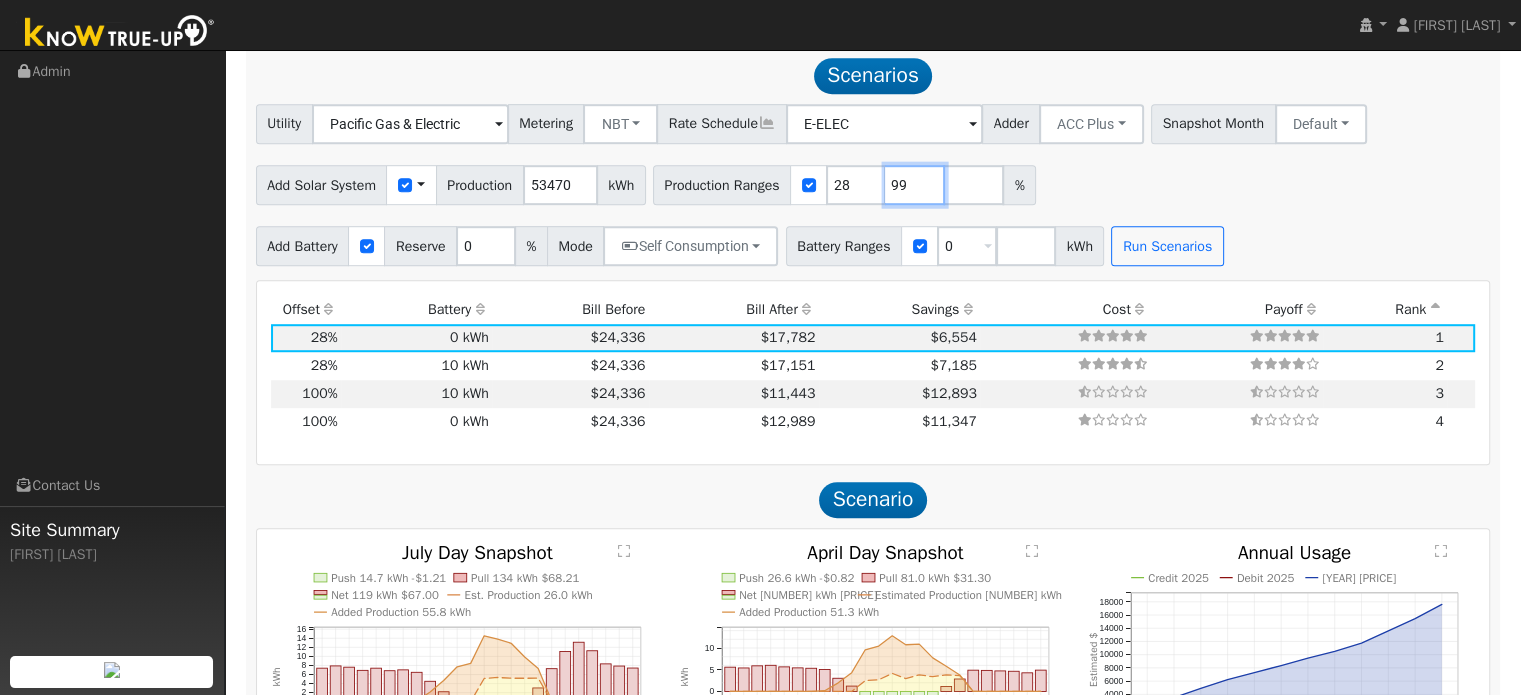 type on "100" 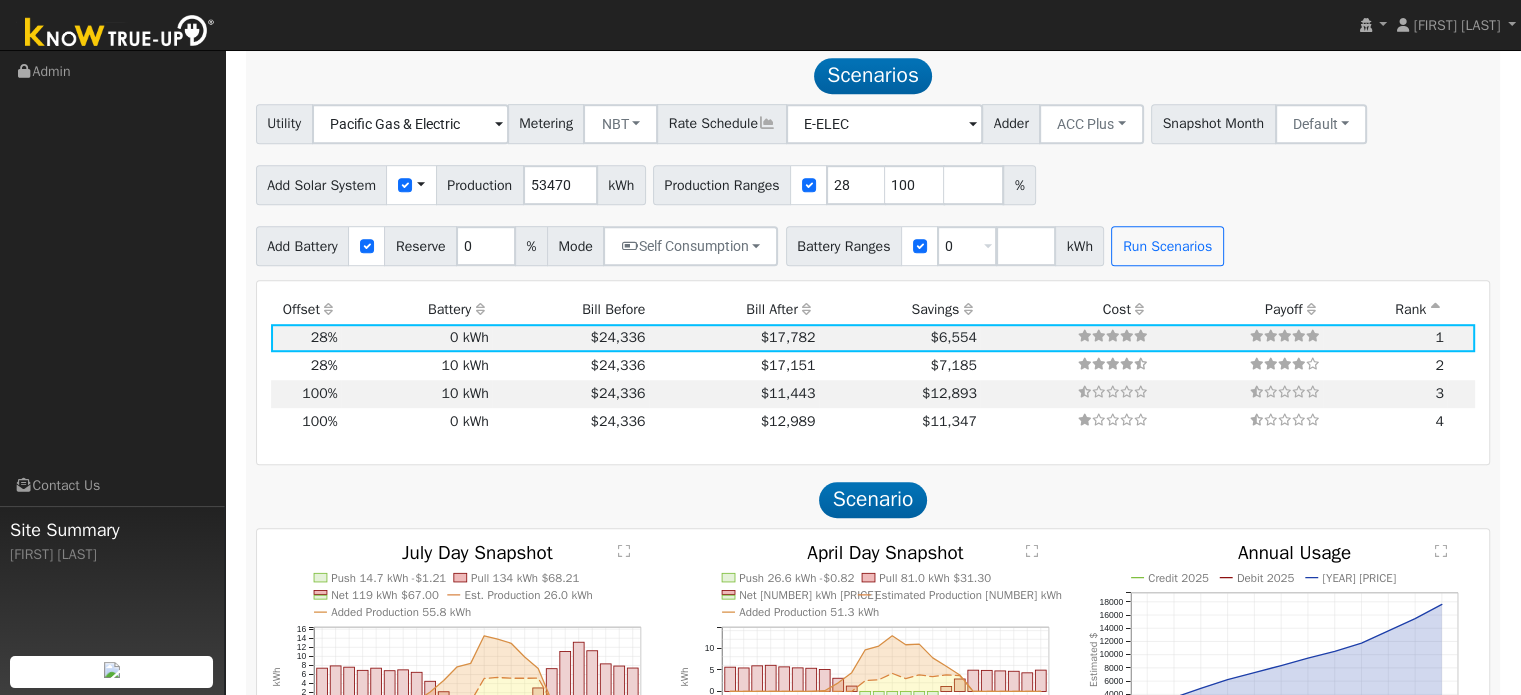 click on "Add Solar System Use CSV Data Production [NUMBER] kWh Production Ranges 28 100 %" at bounding box center [873, 181] 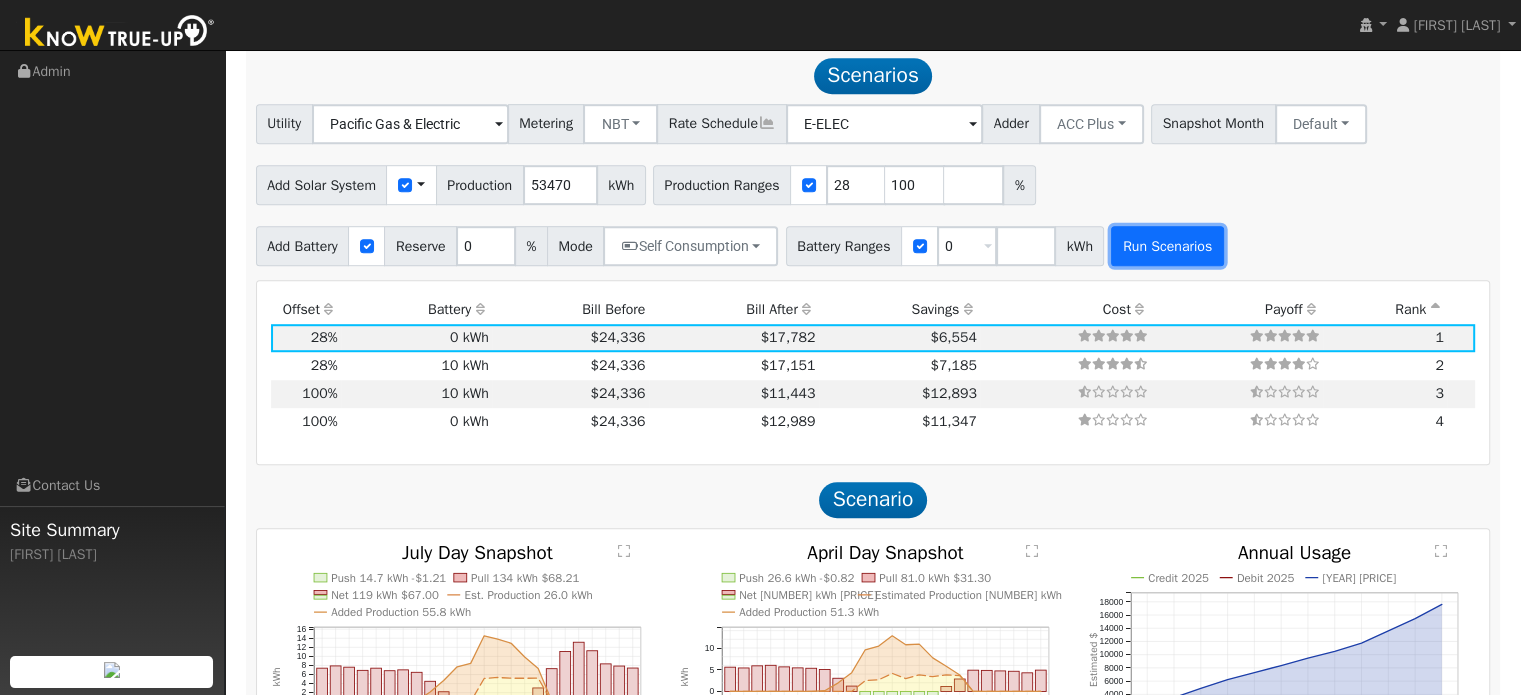 click on "Run Scenarios" at bounding box center (1167, 246) 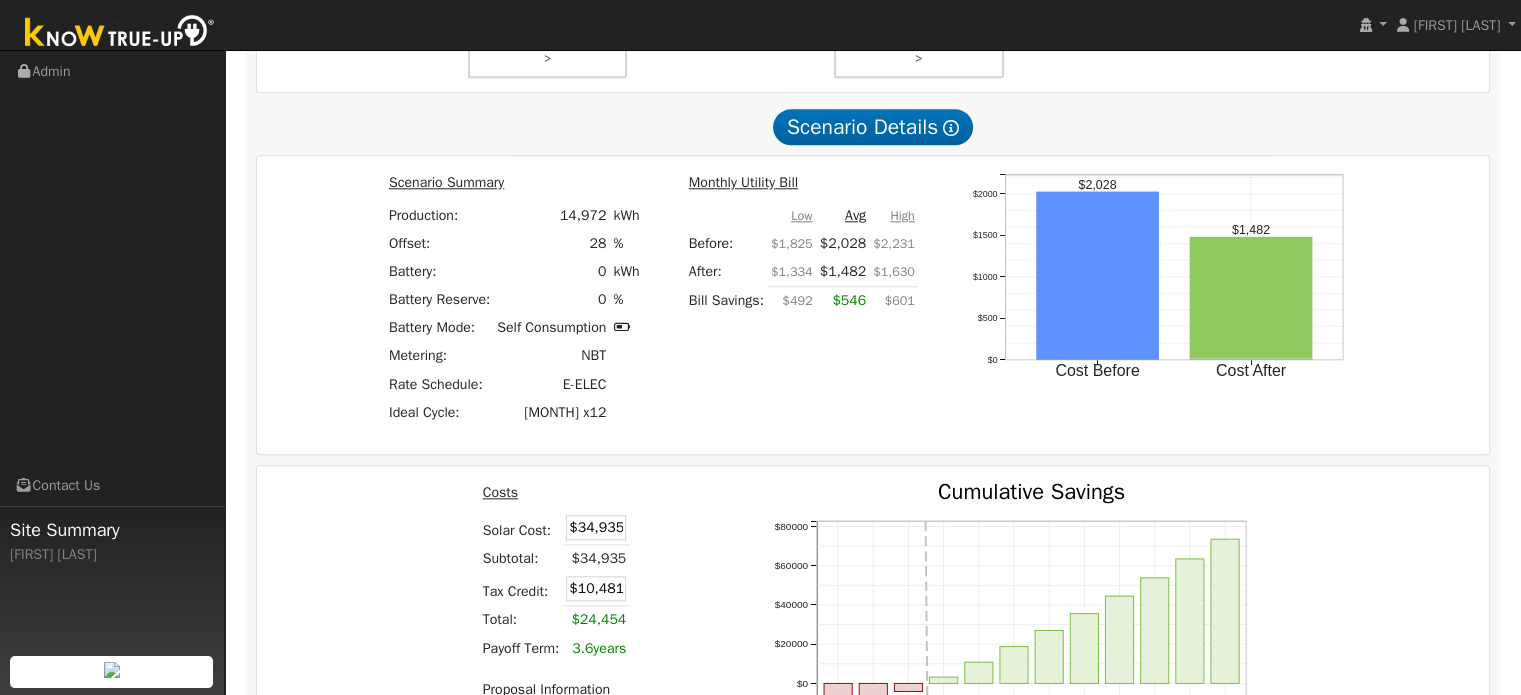 scroll, scrollTop: 2109, scrollLeft: 0, axis: vertical 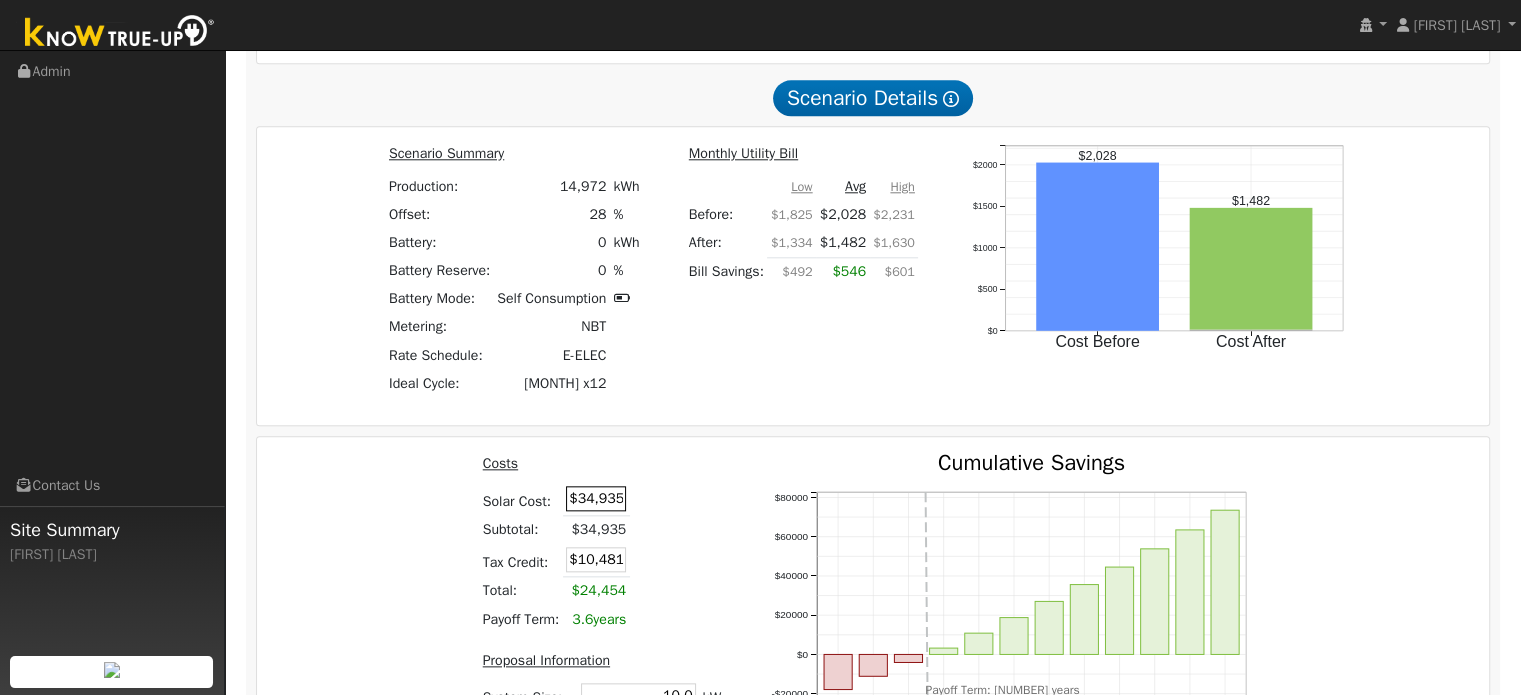 drag, startPoint x: 620, startPoint y: 429, endPoint x: 565, endPoint y: 417, distance: 56.293873 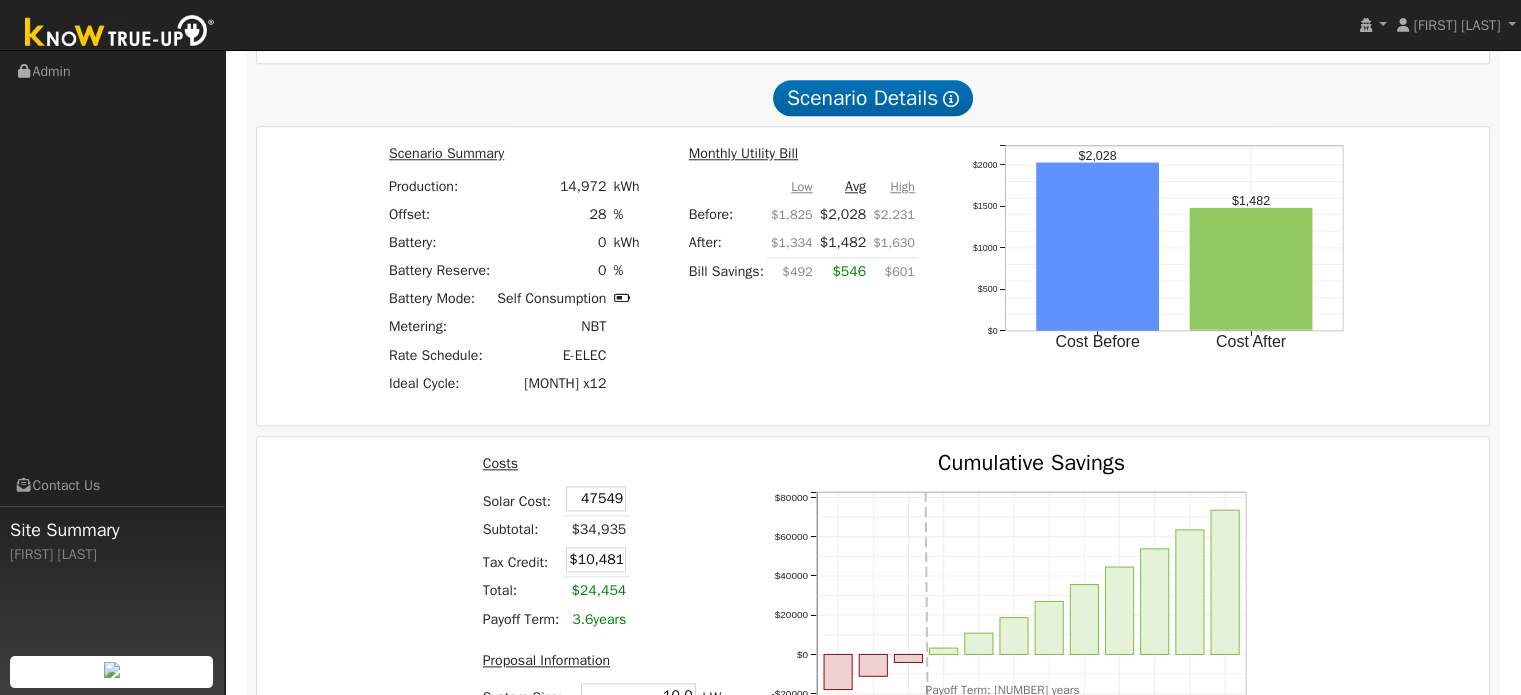 type on "$47,549" 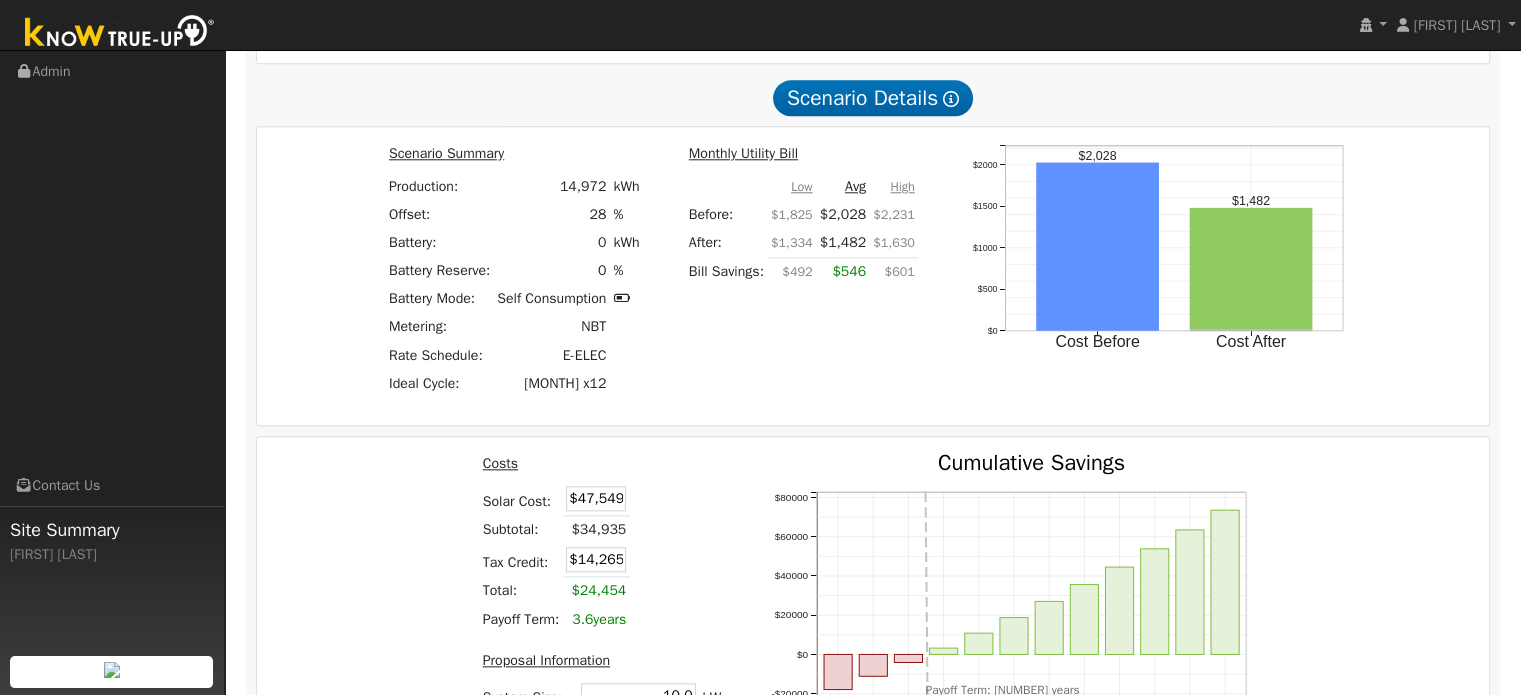 click at bounding box center [653, 498] 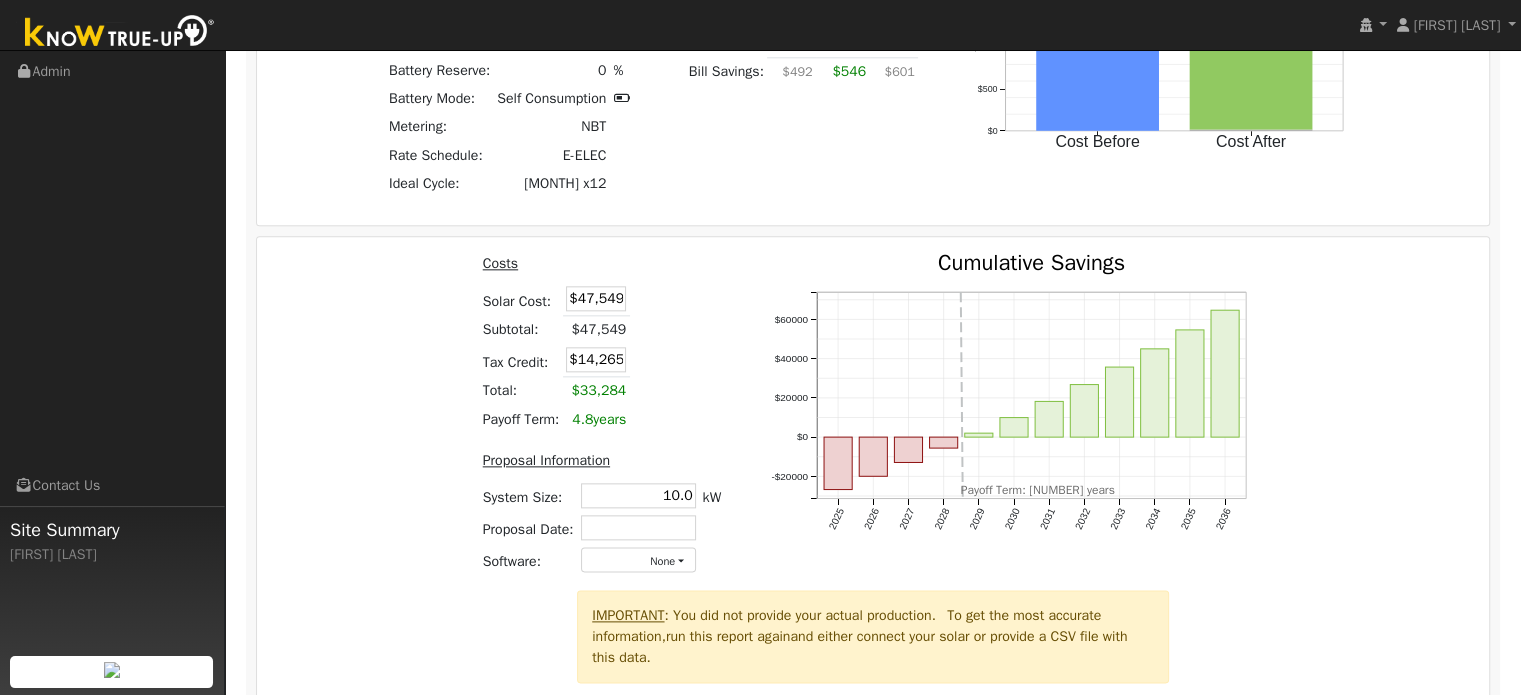 scroll, scrollTop: 2209, scrollLeft: 0, axis: vertical 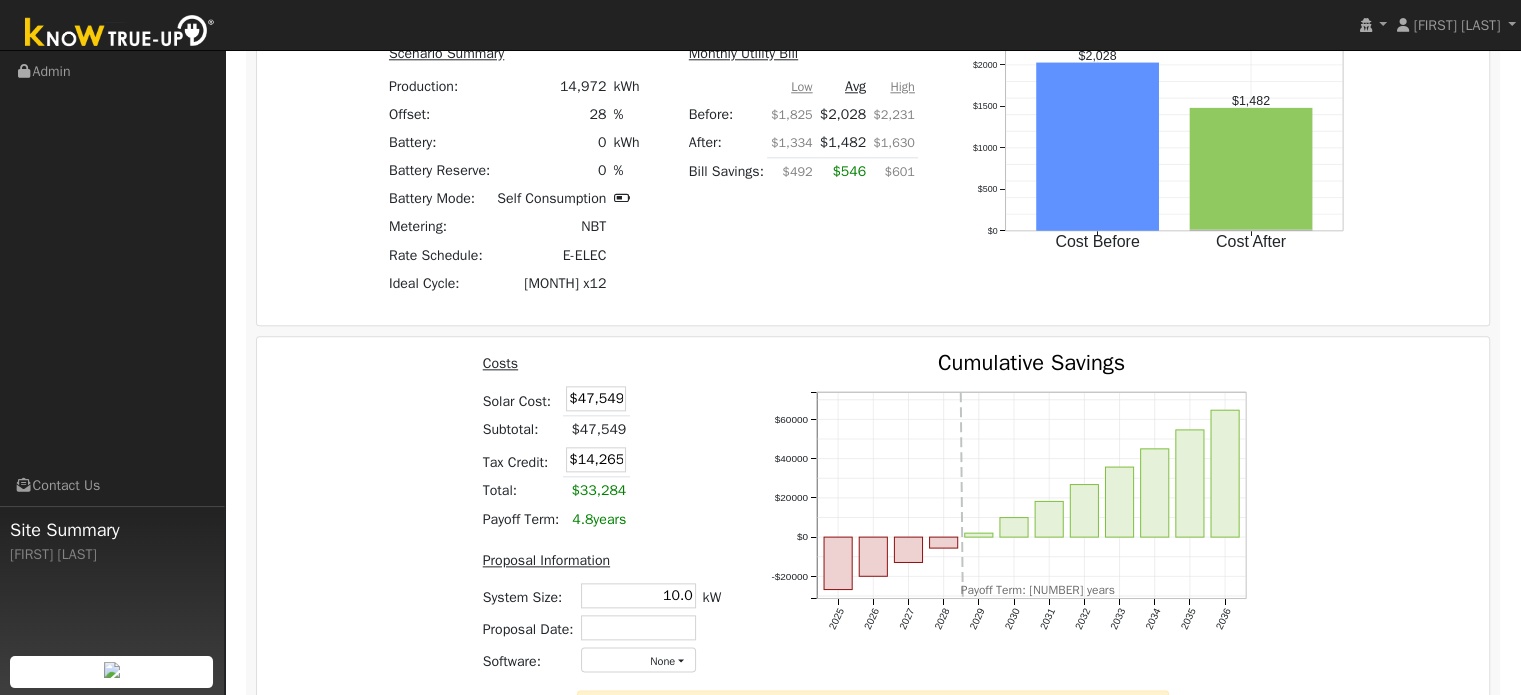 drag, startPoint x: 663, startPoint y: 513, endPoint x: 711, endPoint y: 514, distance: 48.010414 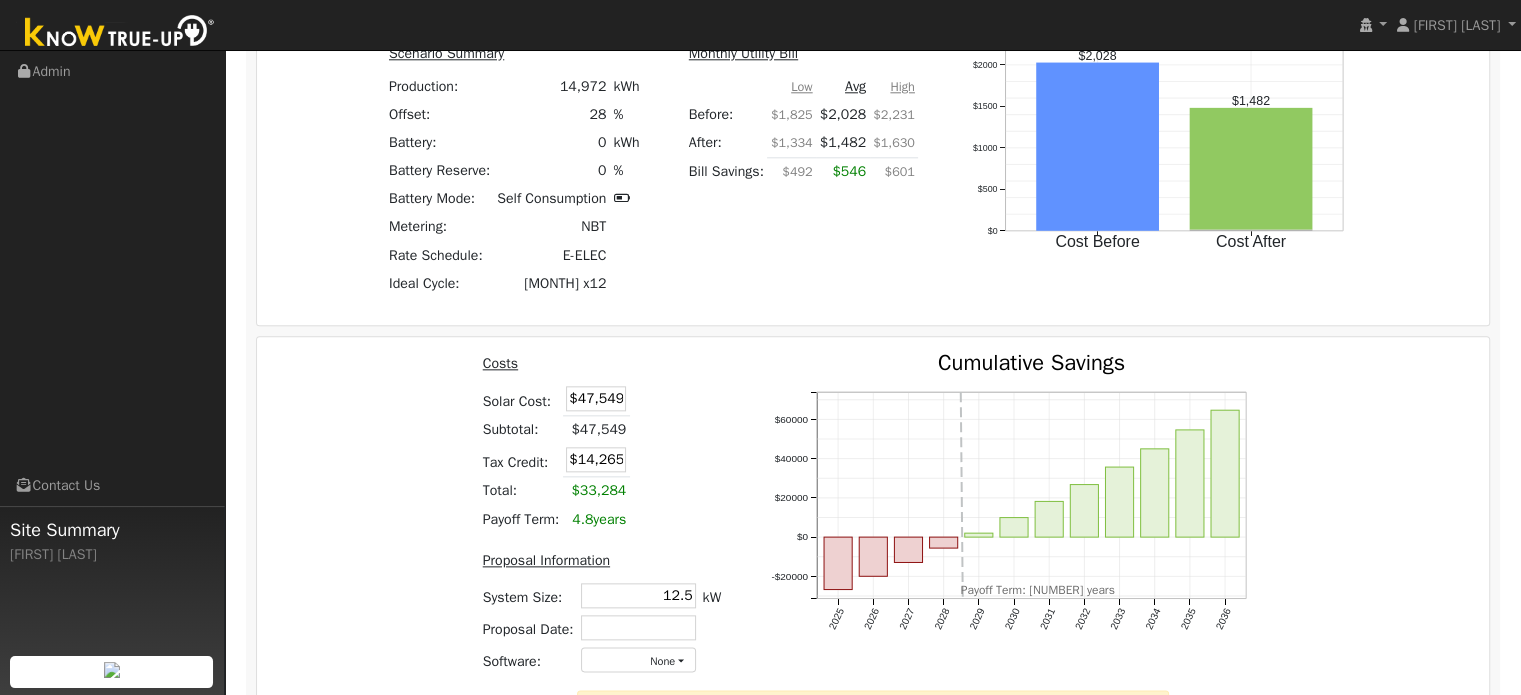 type on "12.5" 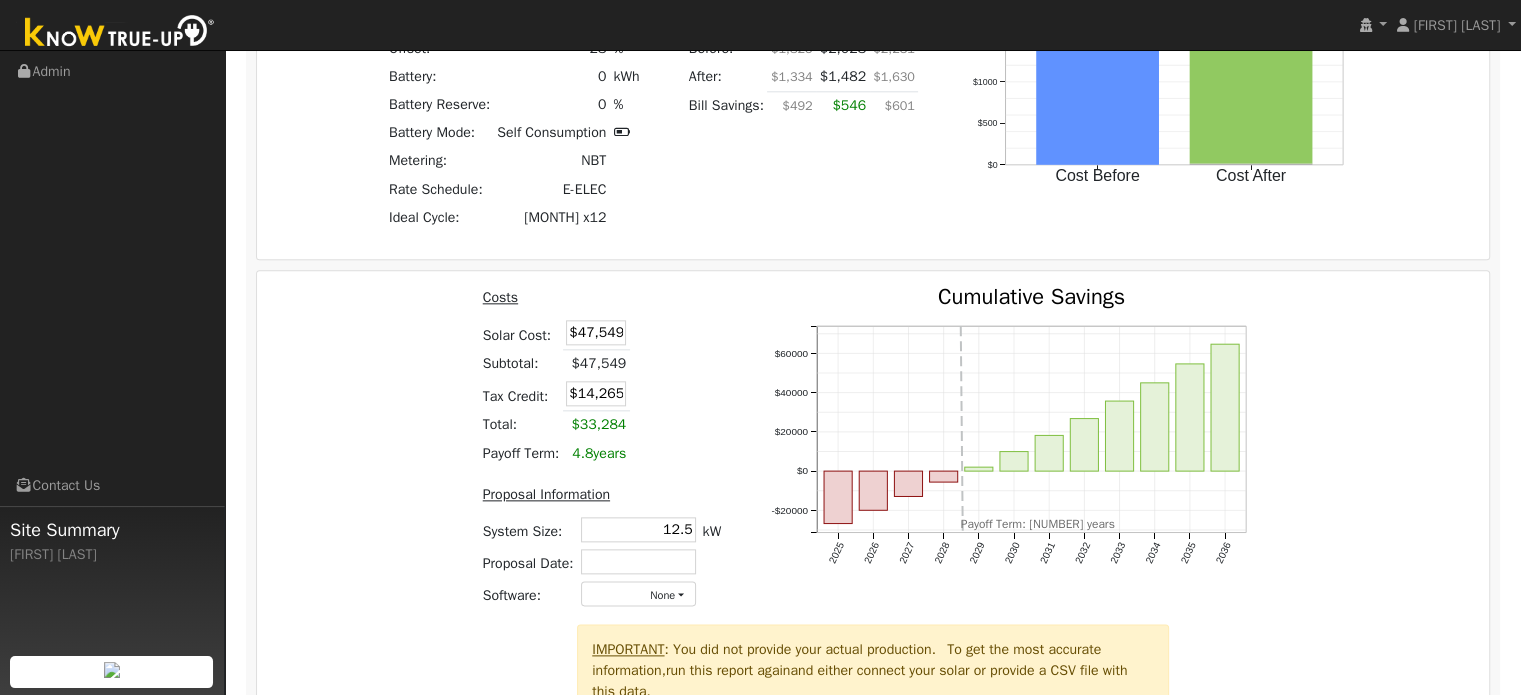 scroll, scrollTop: 2309, scrollLeft: 0, axis: vertical 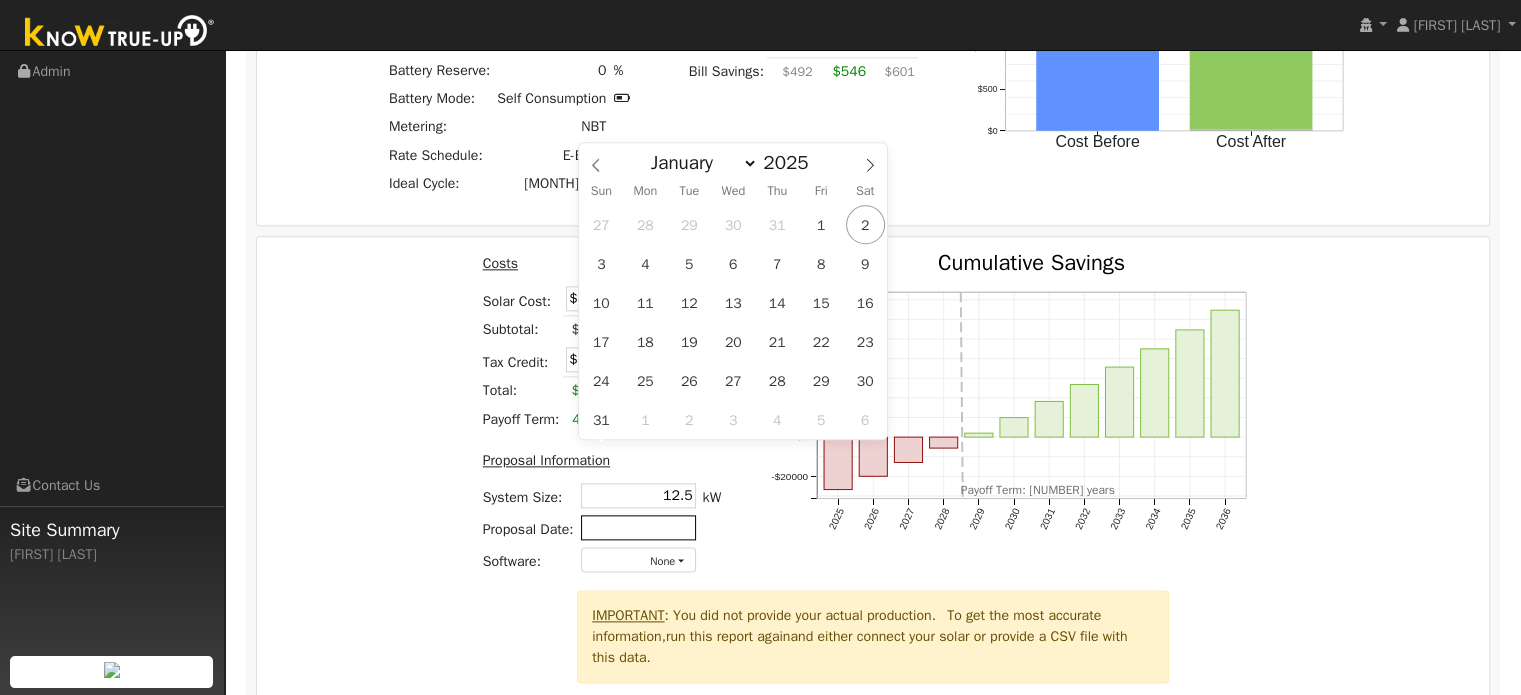 click at bounding box center [638, 527] 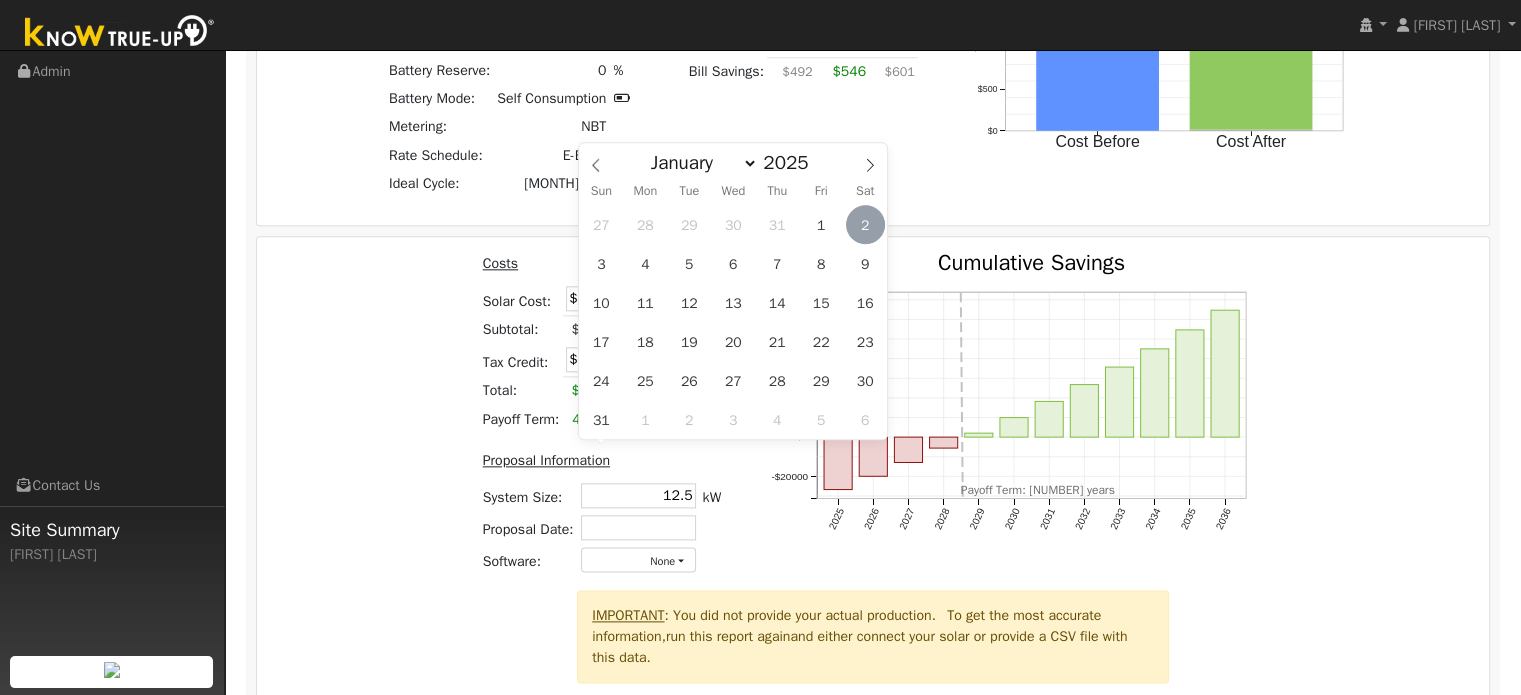 click on "2" at bounding box center [865, 224] 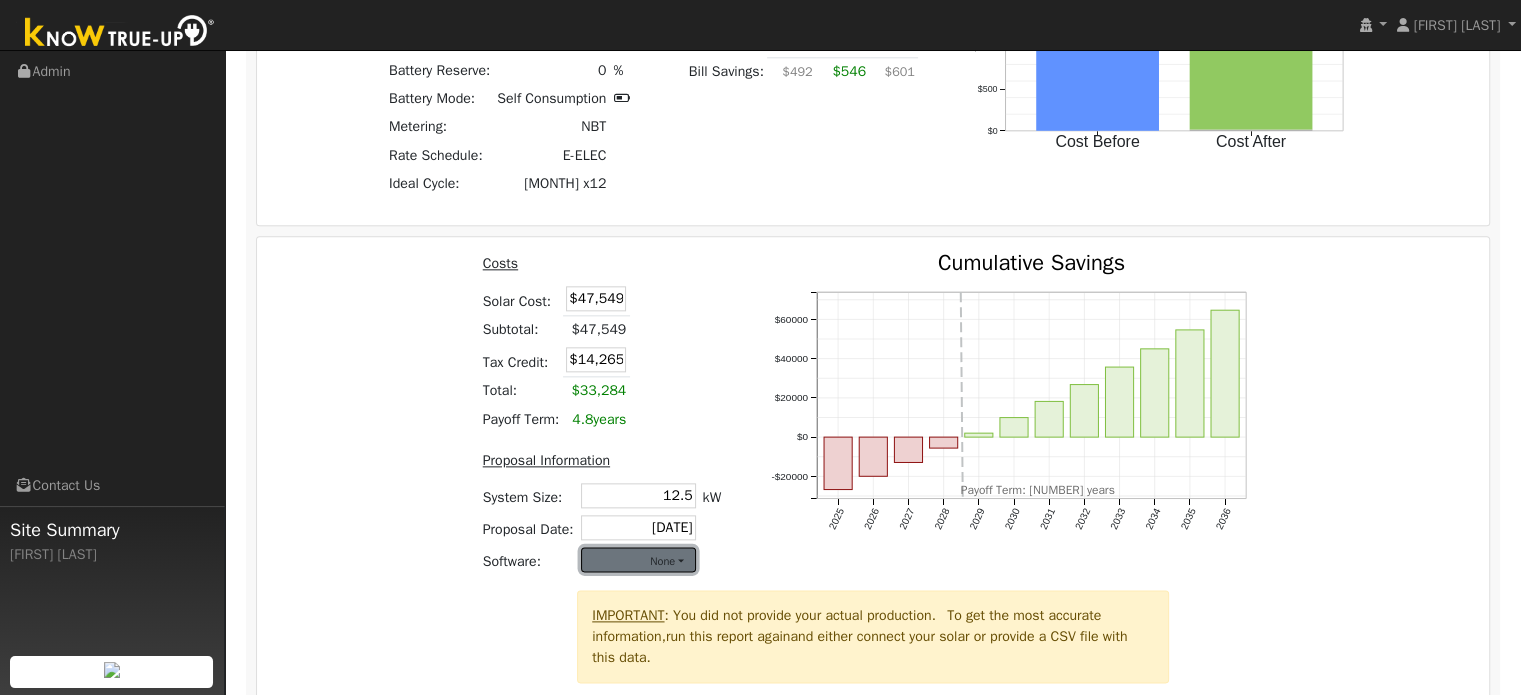 click on "None" at bounding box center (638, 559) 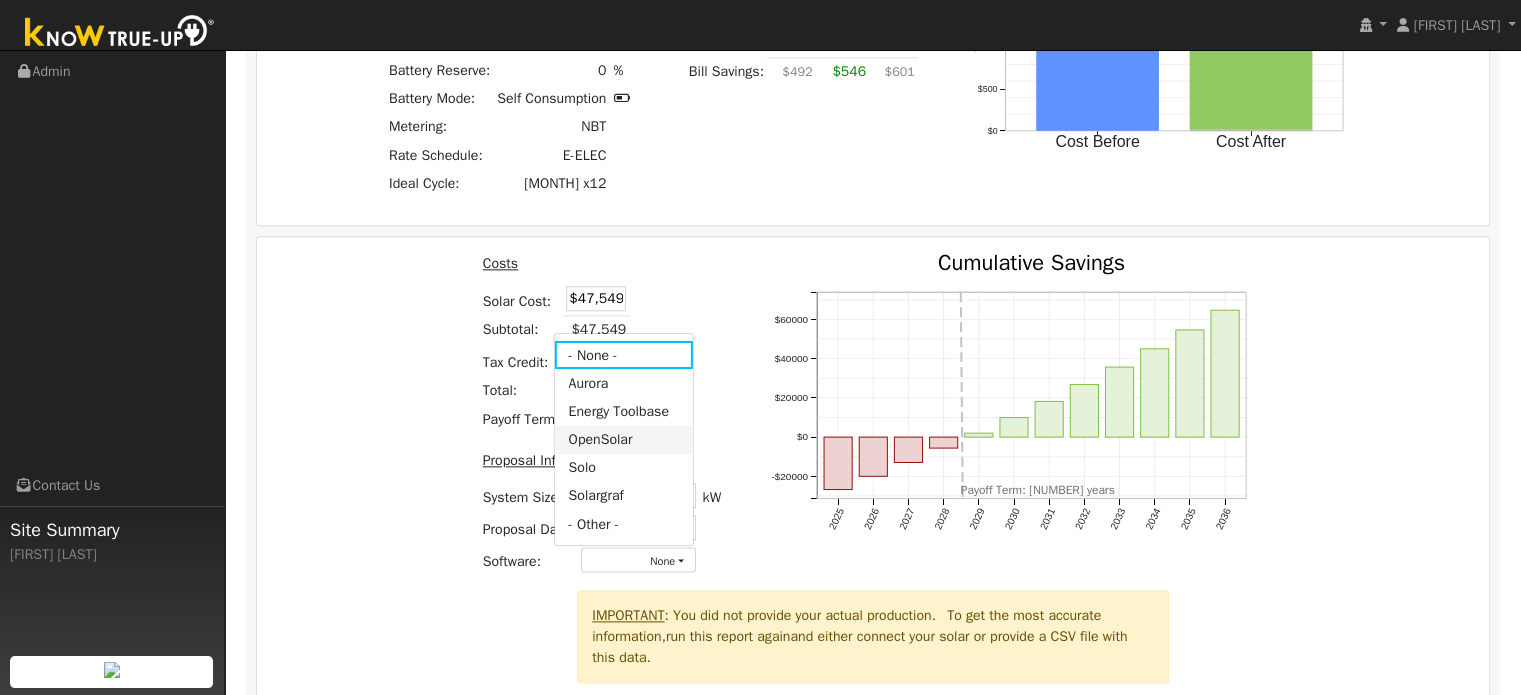 click on "OpenSolar" at bounding box center [623, 439] 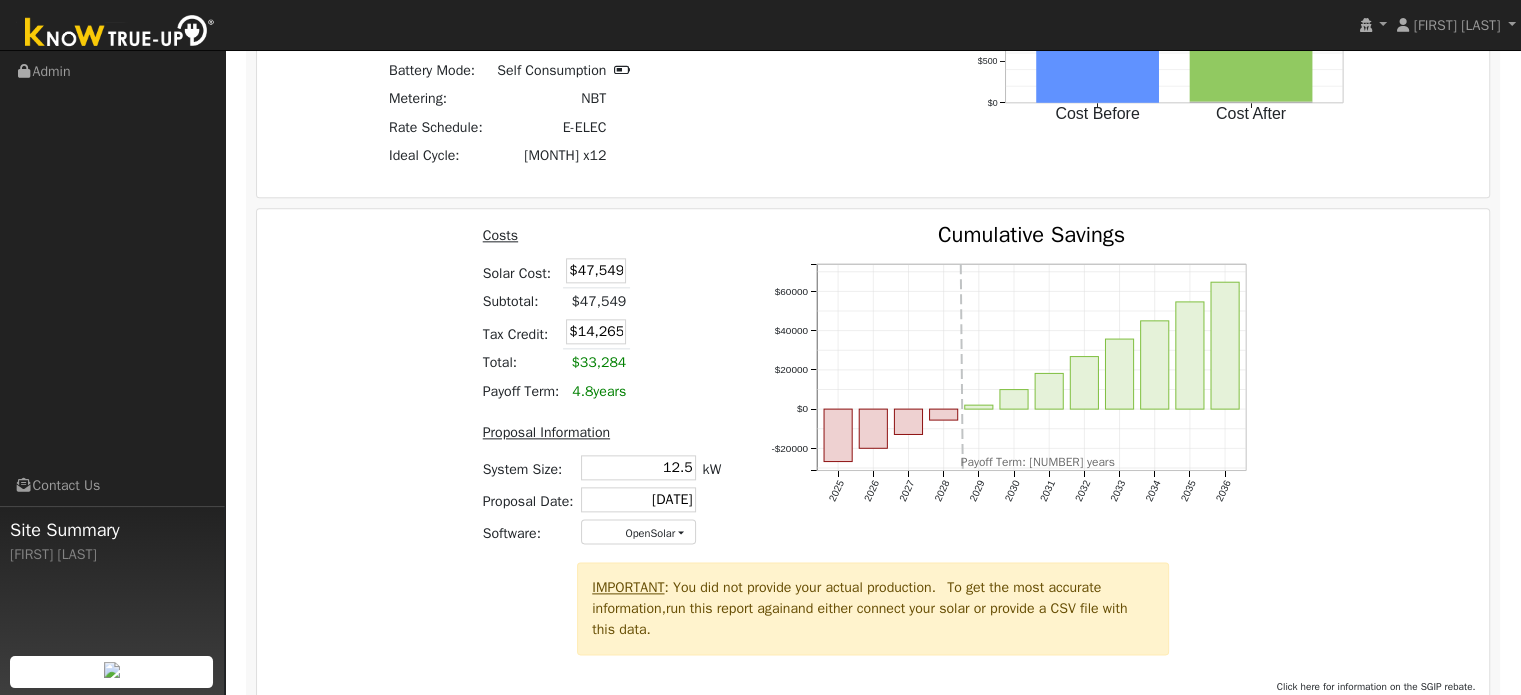 scroll, scrollTop: 2352, scrollLeft: 0, axis: vertical 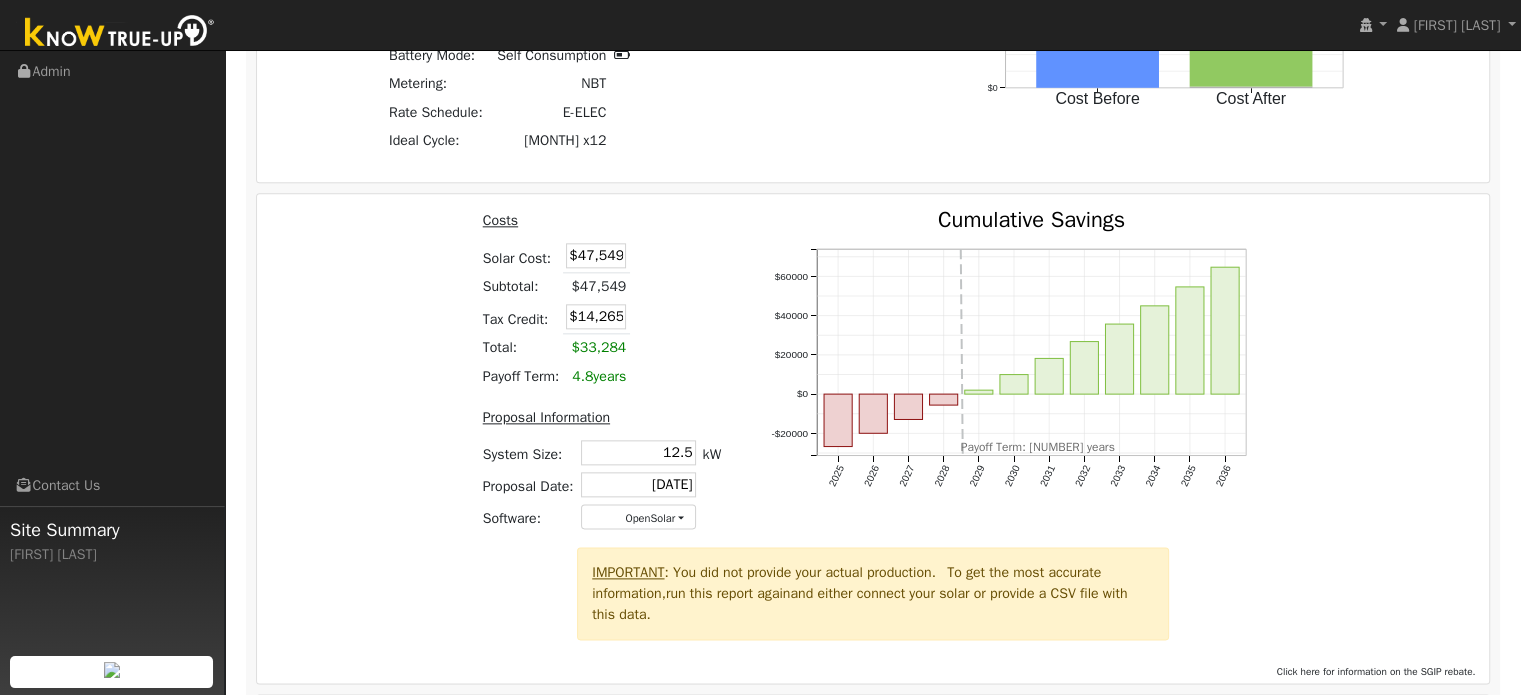 click on "PDF" at bounding box center [1327, 723] 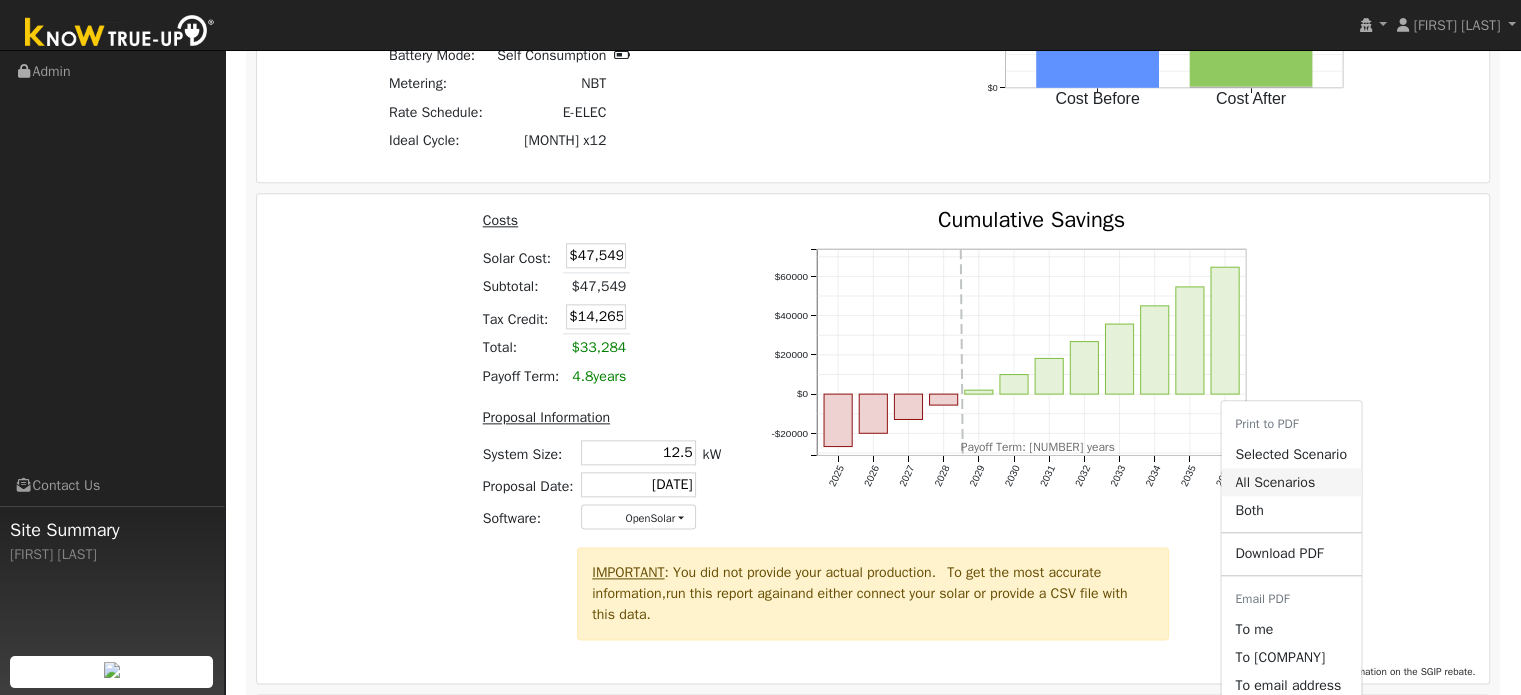 click on "All Scenarios" at bounding box center [1291, 482] 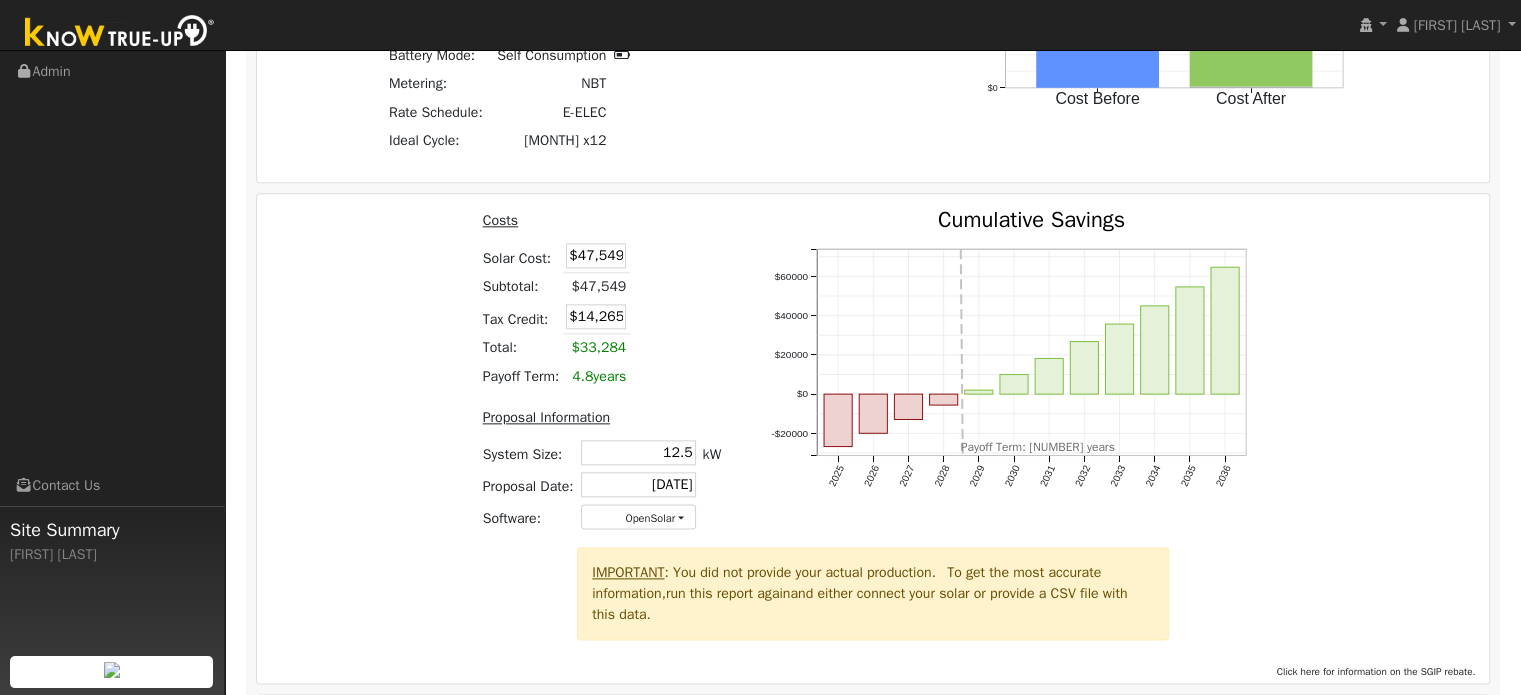 click at bounding box center (1317, 723) 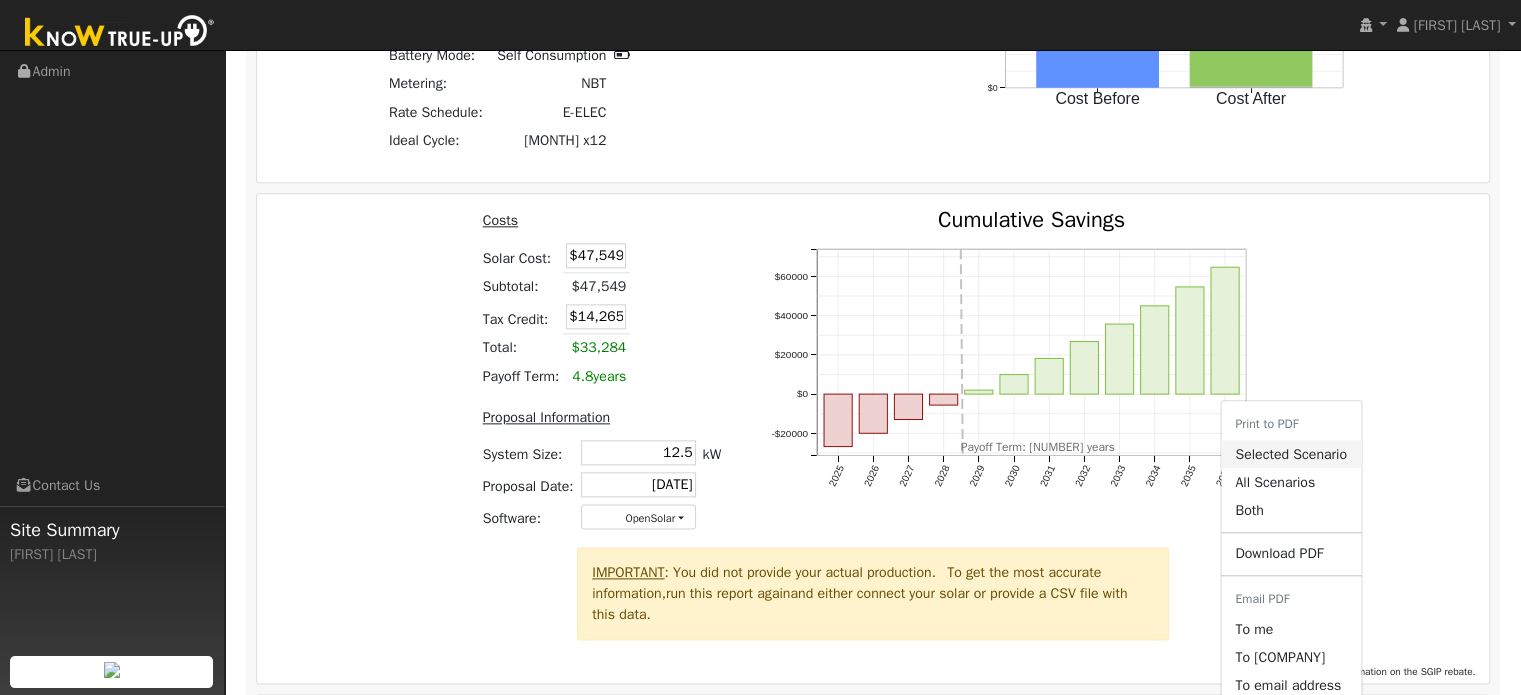 click on "Selected Scenario" at bounding box center (1291, 454) 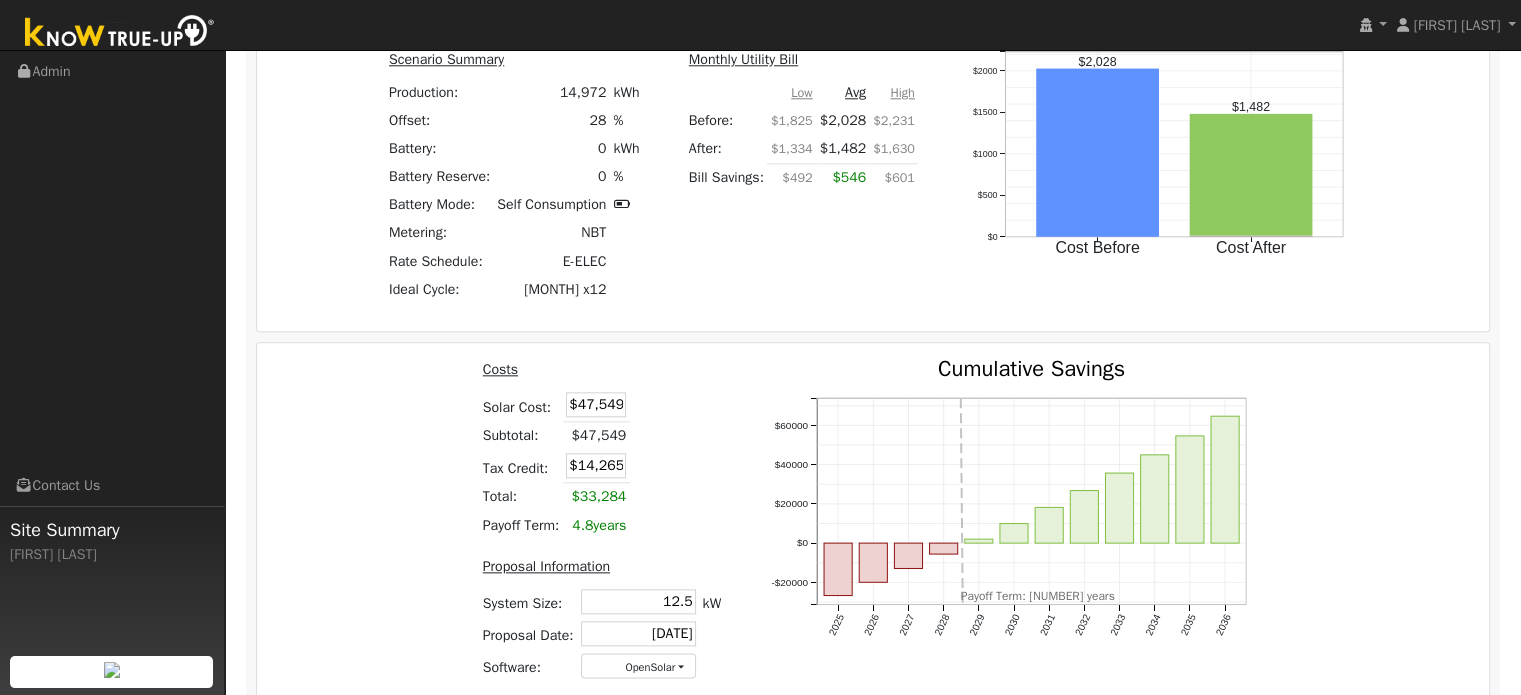 scroll, scrollTop: 2352, scrollLeft: 0, axis: vertical 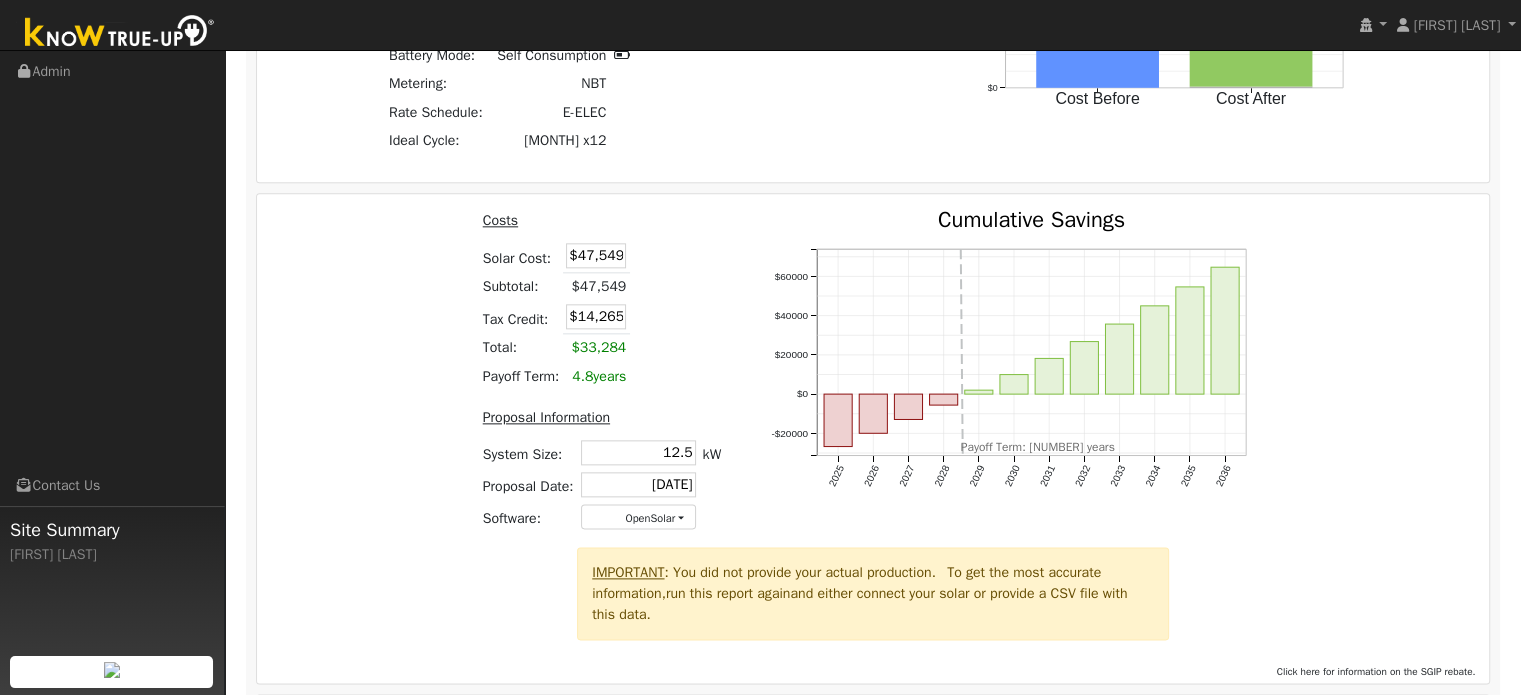 click on "Click here for information on the SGIP rebate." at bounding box center (1376, 671) 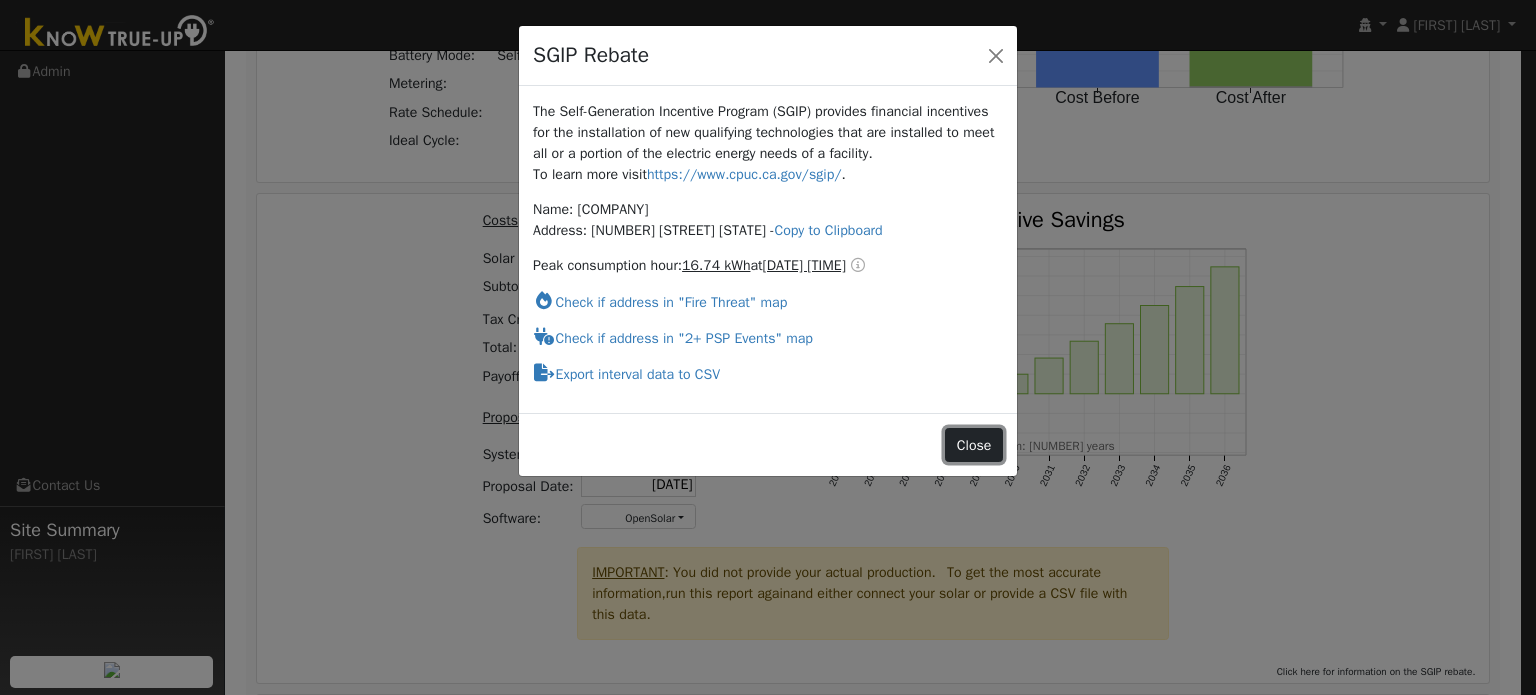 click on "Close" at bounding box center (974, 445) 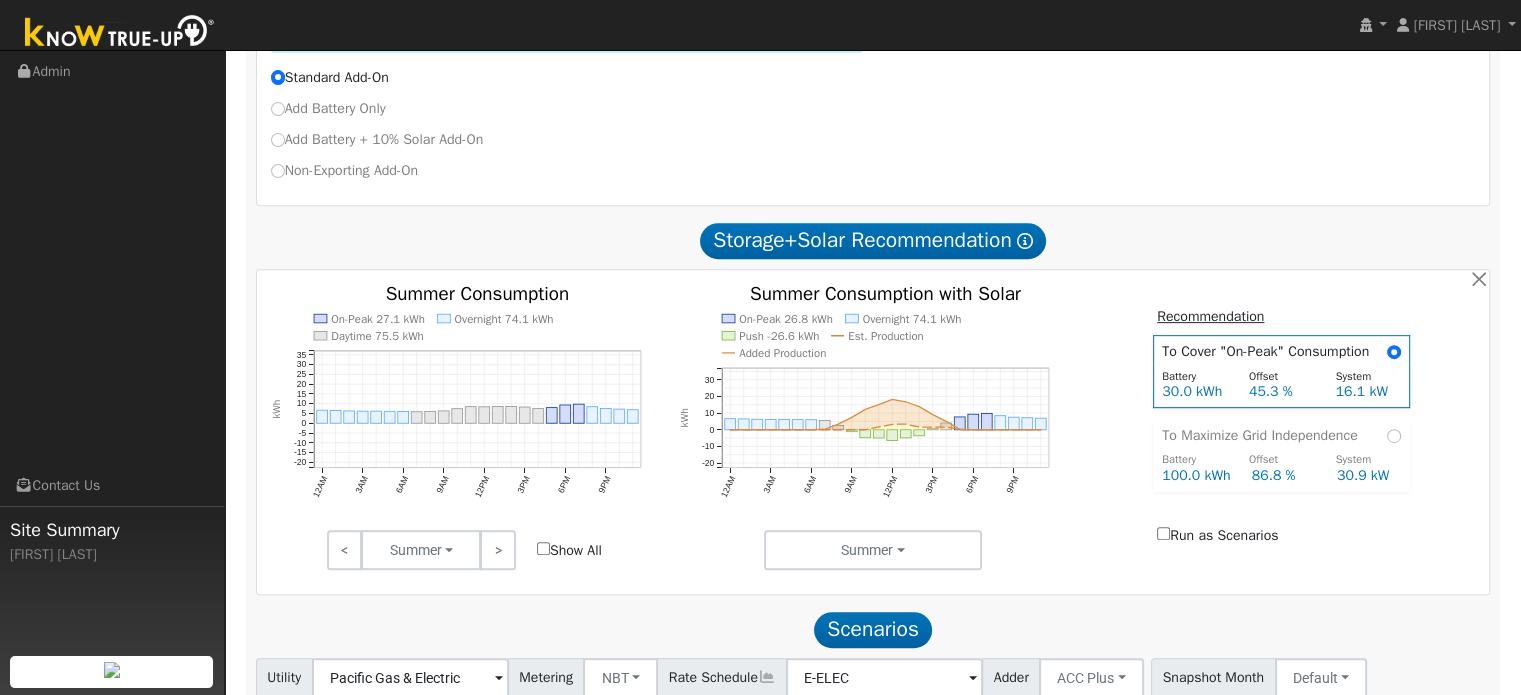 scroll, scrollTop: 752, scrollLeft: 0, axis: vertical 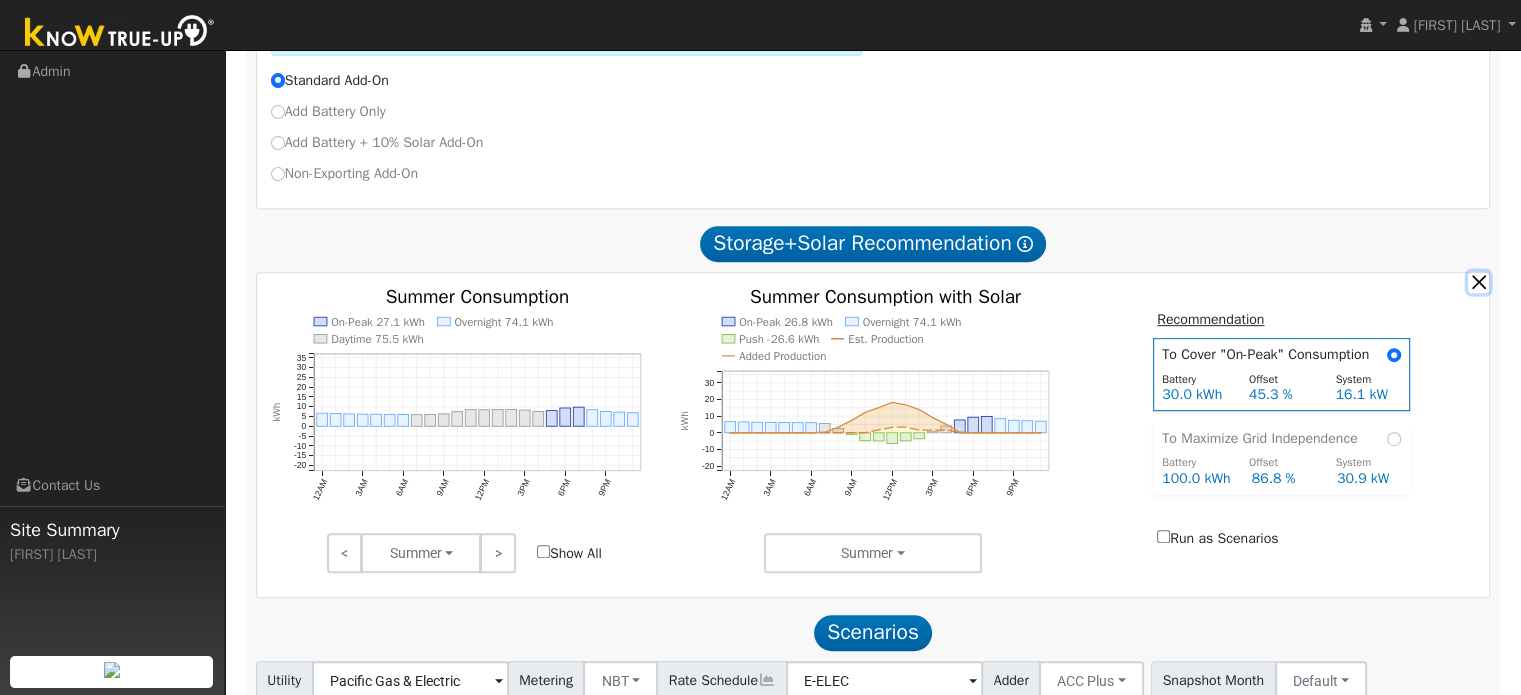 click at bounding box center (1478, 282) 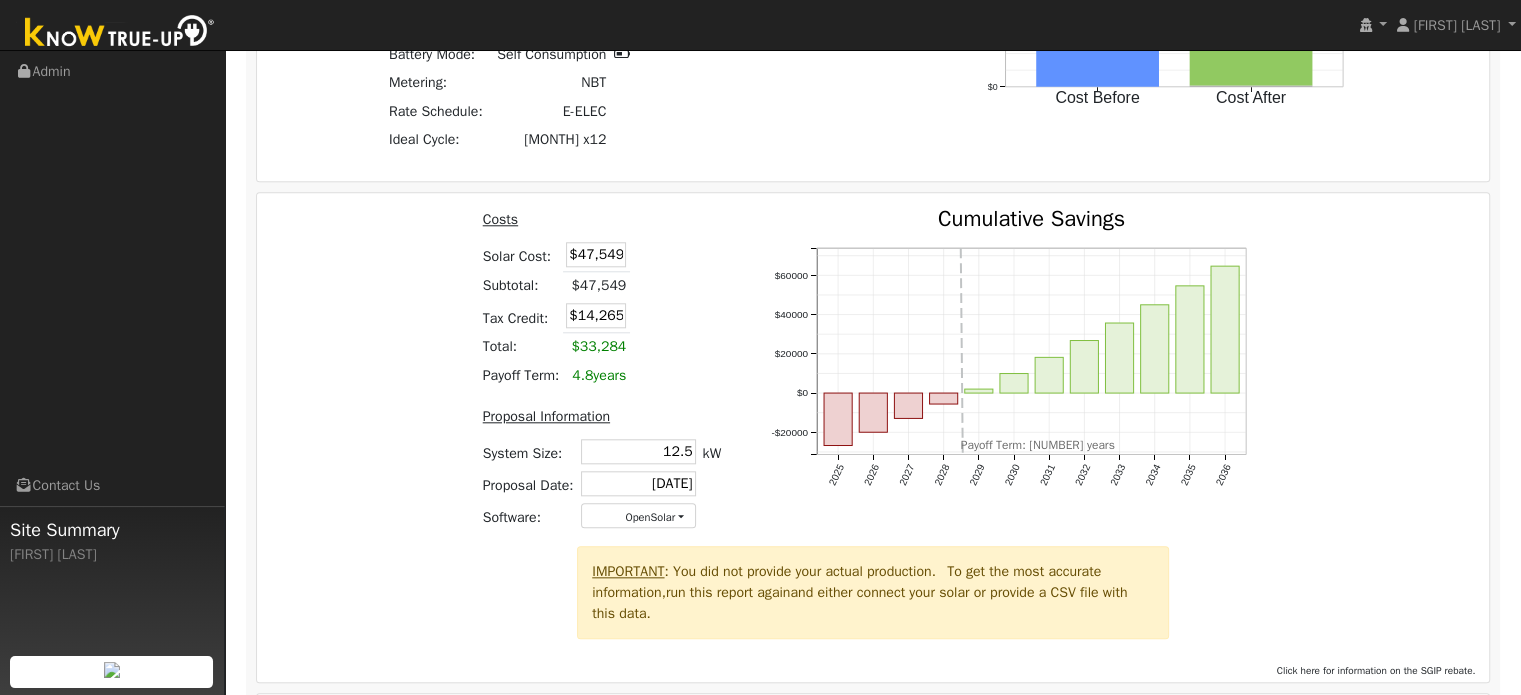scroll, scrollTop: 1964, scrollLeft: 0, axis: vertical 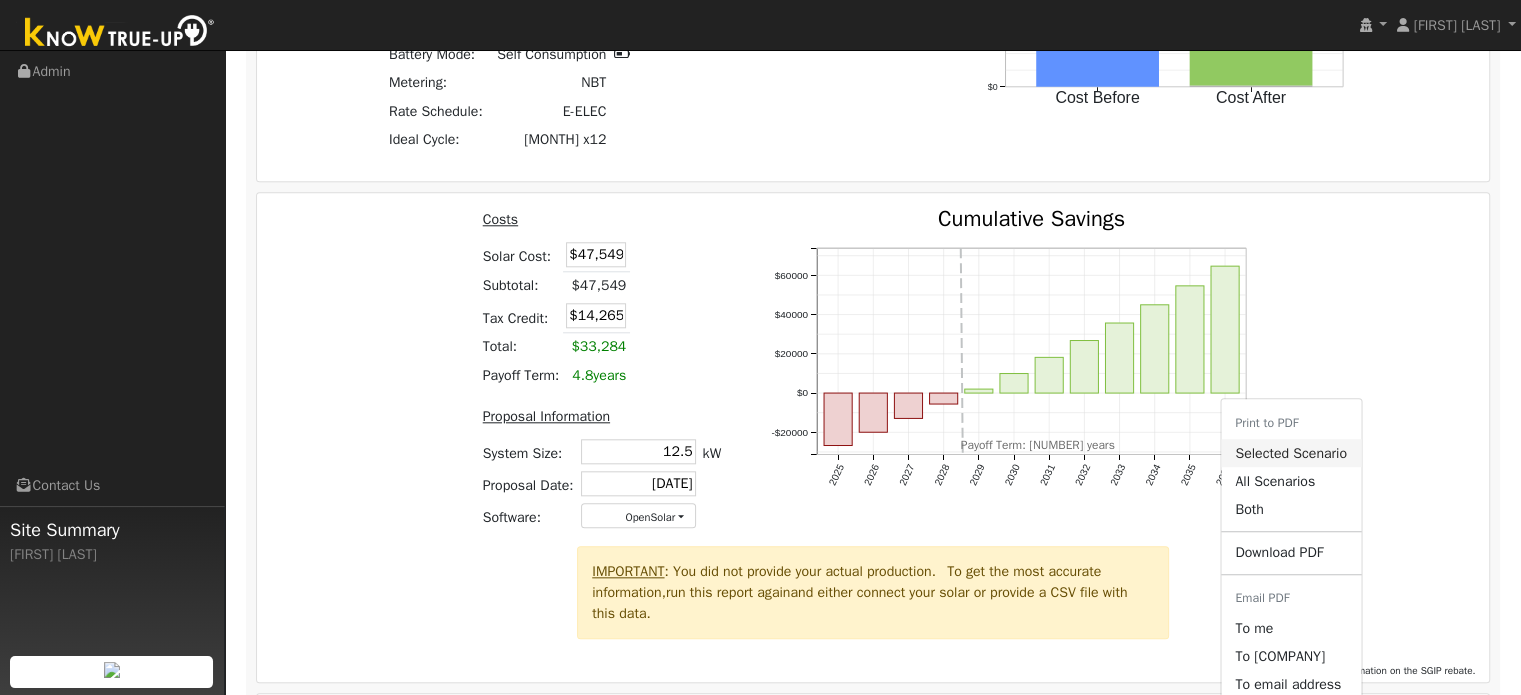 click on "Selected Scenario" at bounding box center [1291, 453] 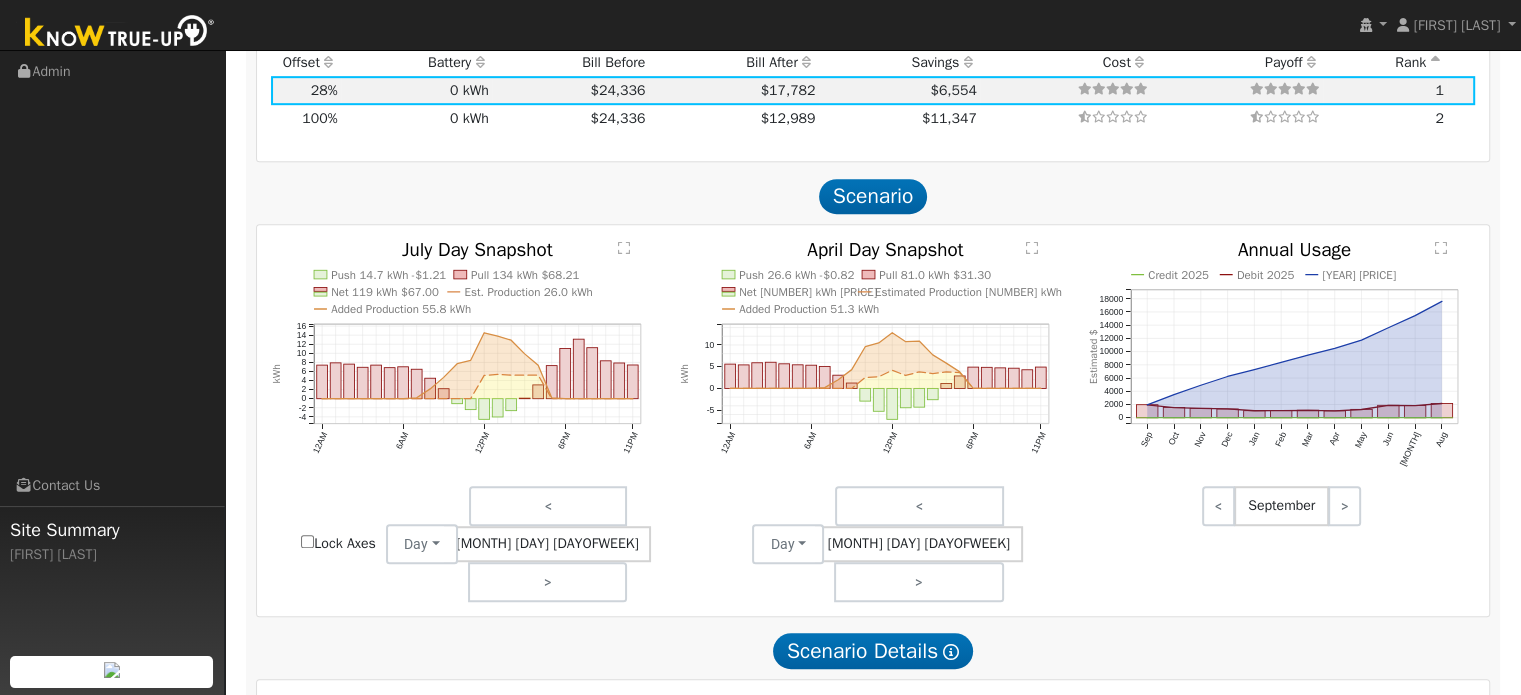 scroll, scrollTop: 1164, scrollLeft: 0, axis: vertical 